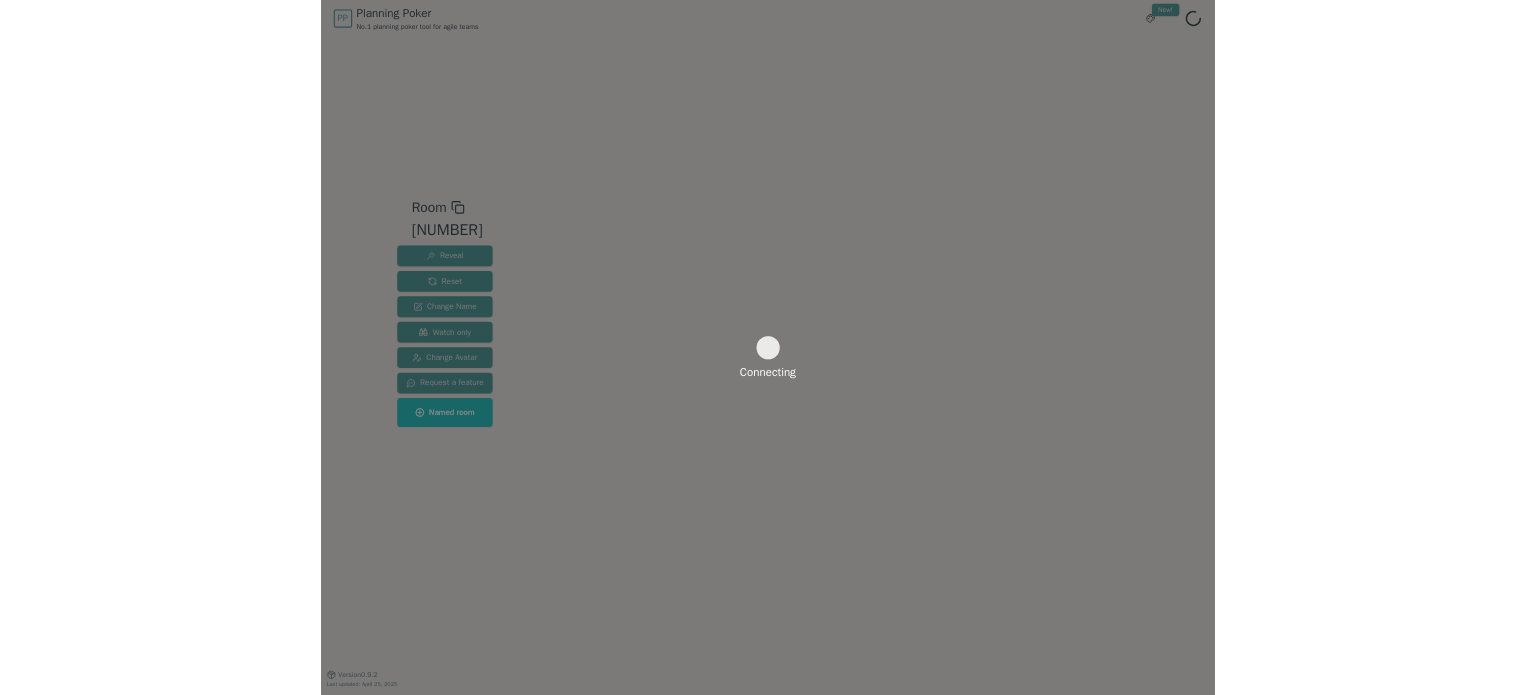 scroll, scrollTop: 0, scrollLeft: 0, axis: both 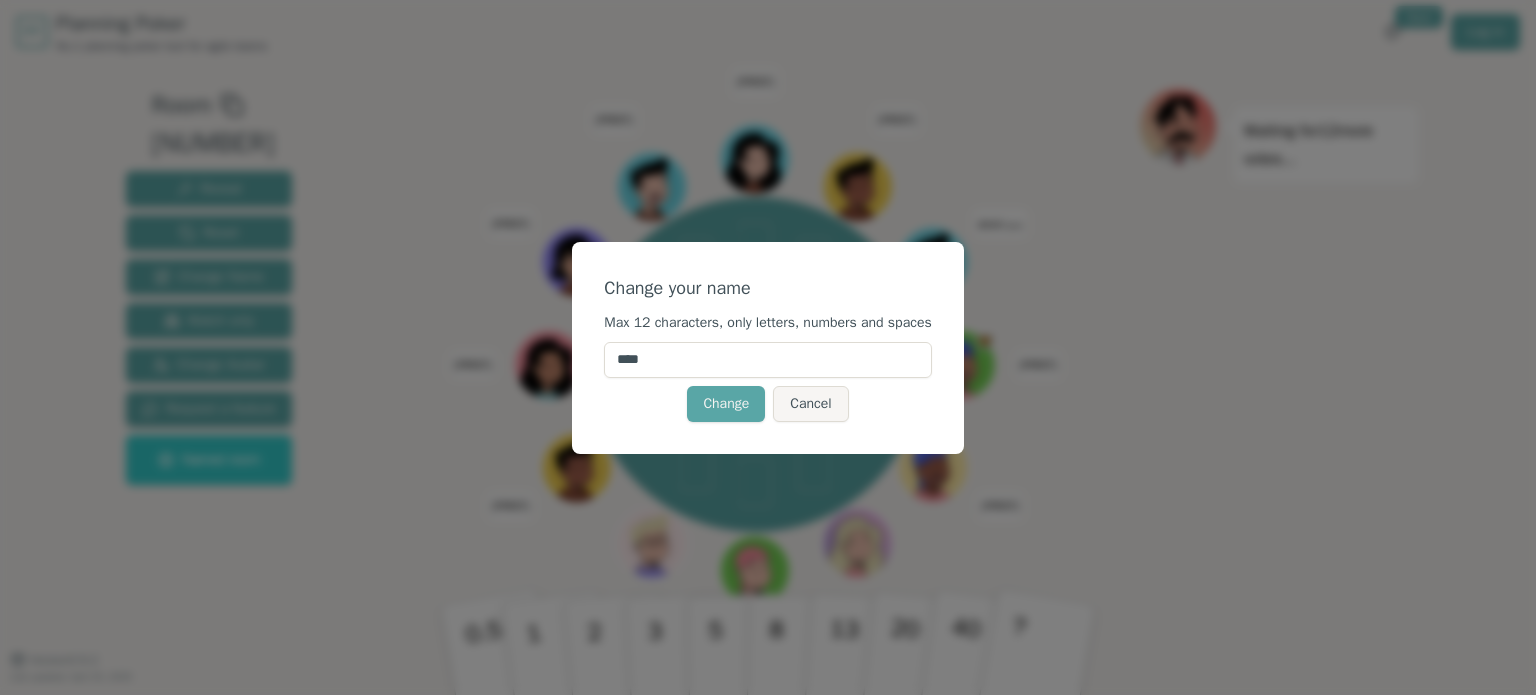 click on "****" at bounding box center (767, 360) 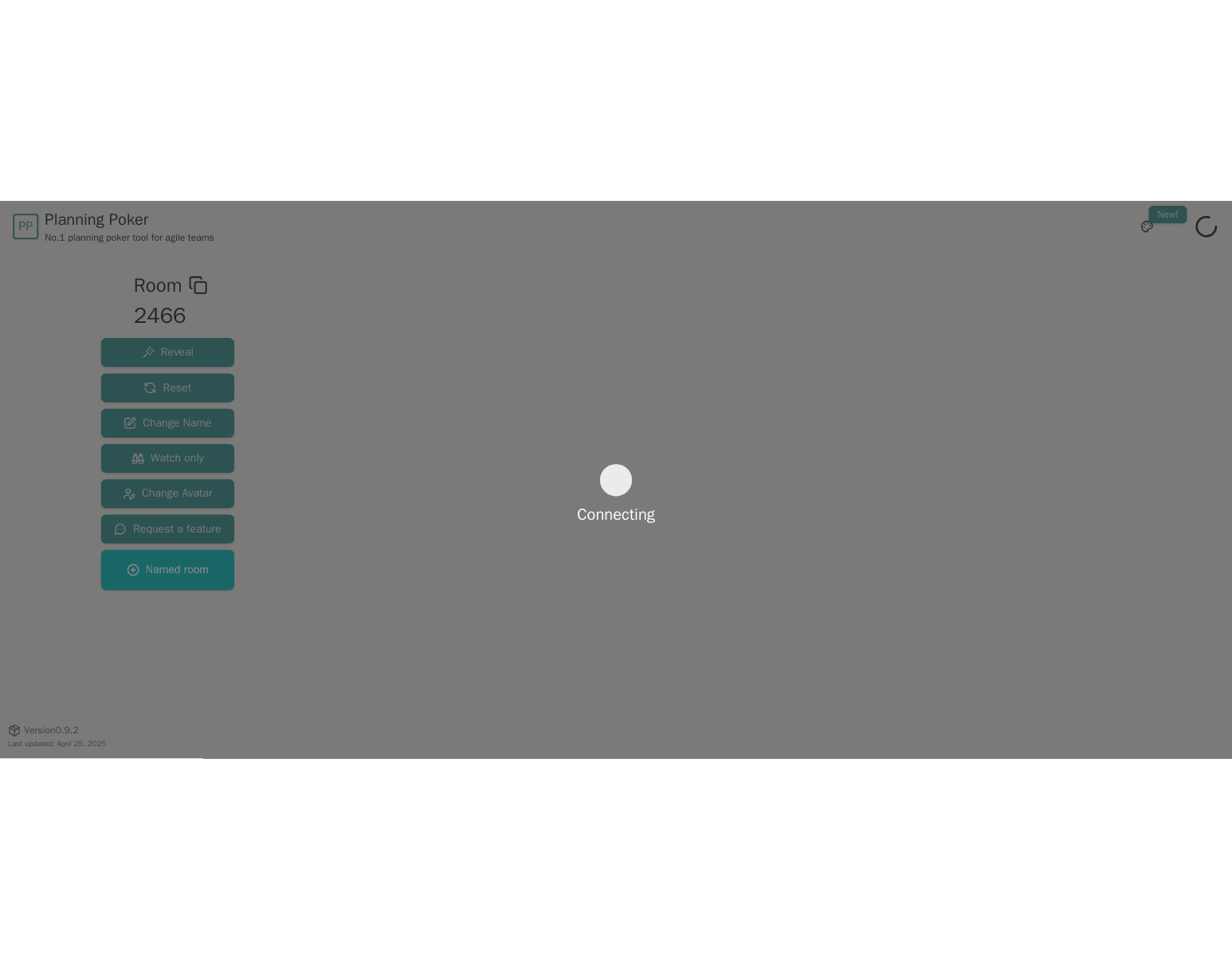 scroll, scrollTop: 0, scrollLeft: 0, axis: both 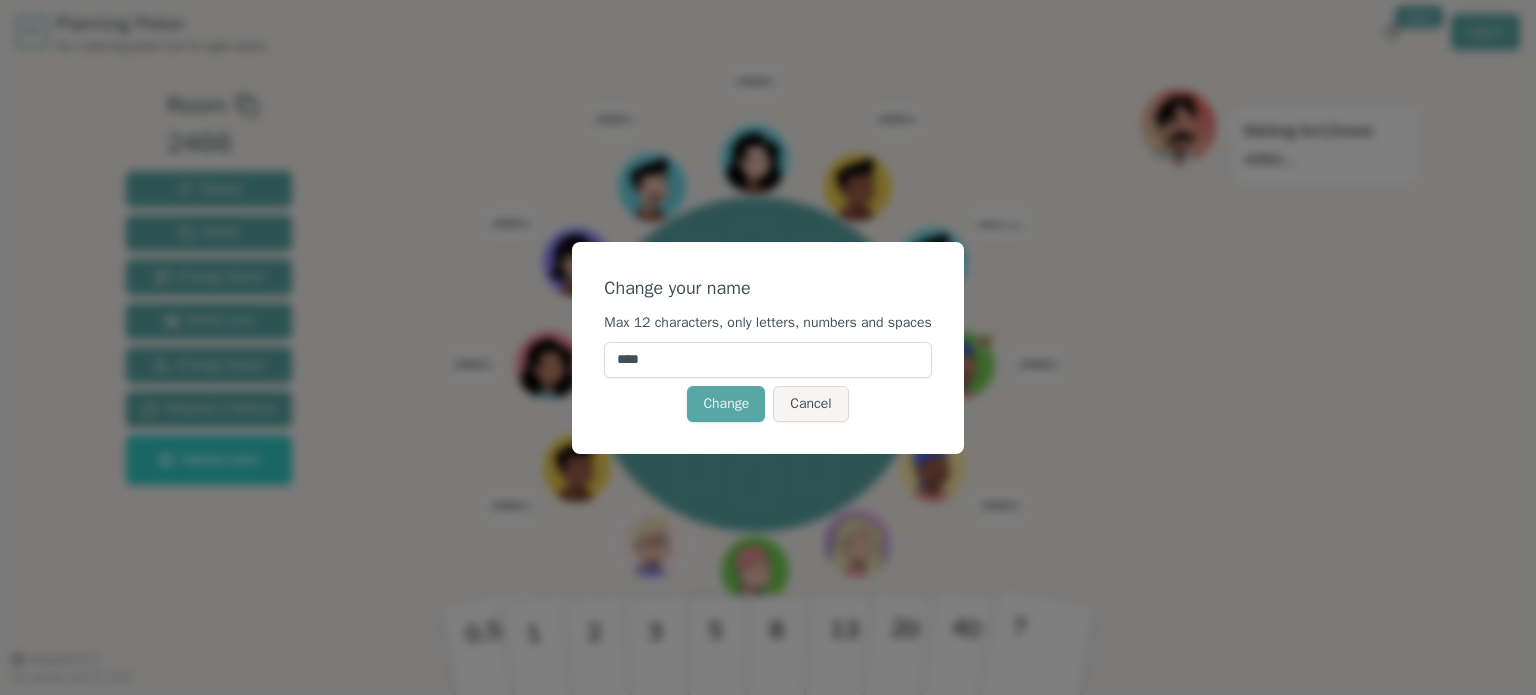 click on "****" at bounding box center [767, 360] 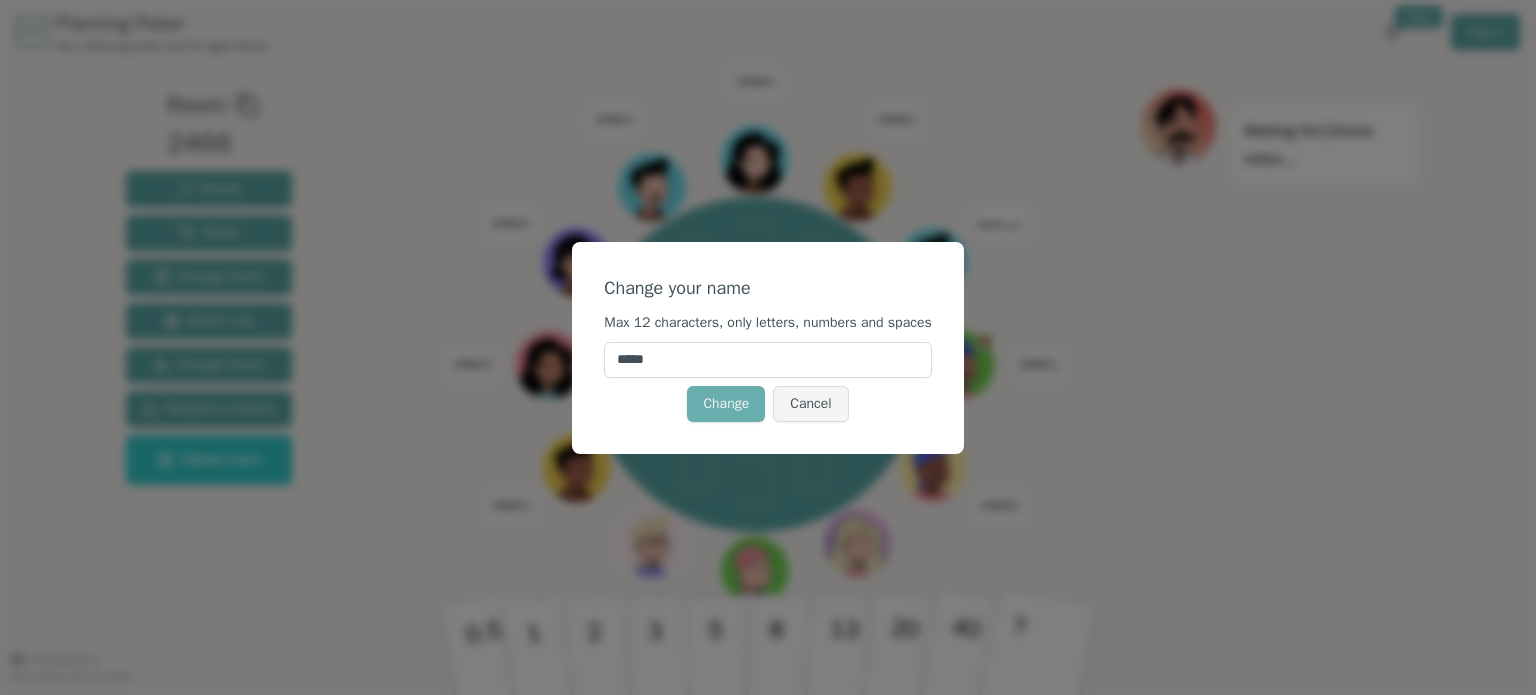 click on "Change" at bounding box center [726, 404] 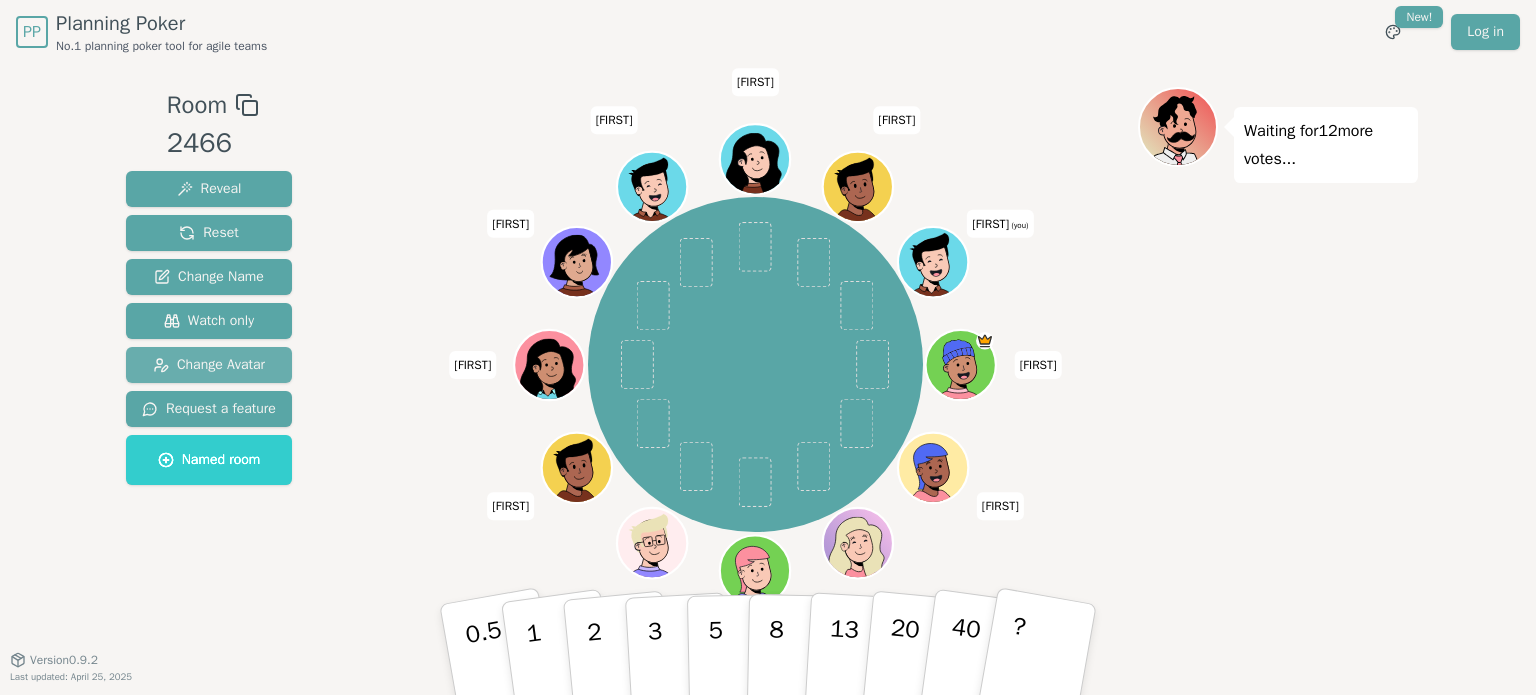 click on "Change Avatar" at bounding box center (209, 365) 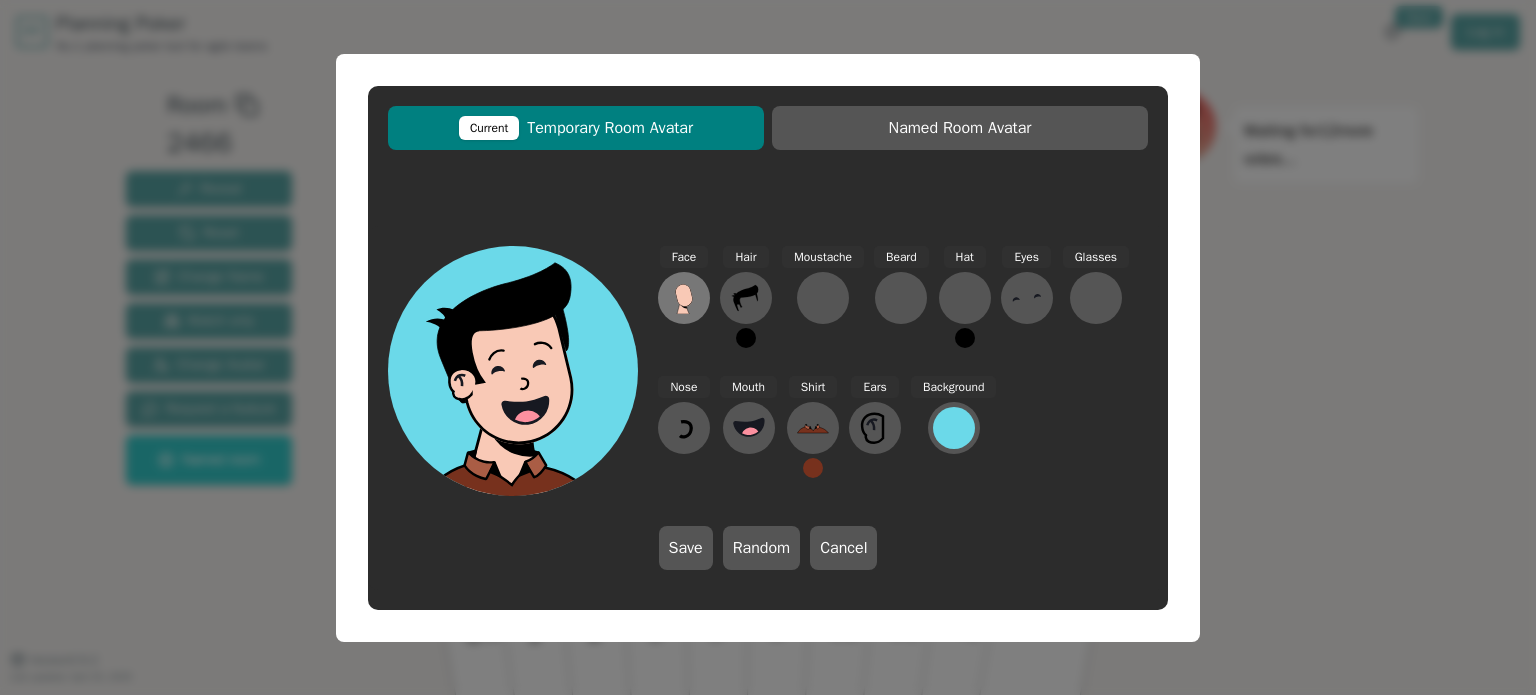 click at bounding box center (683, 295) 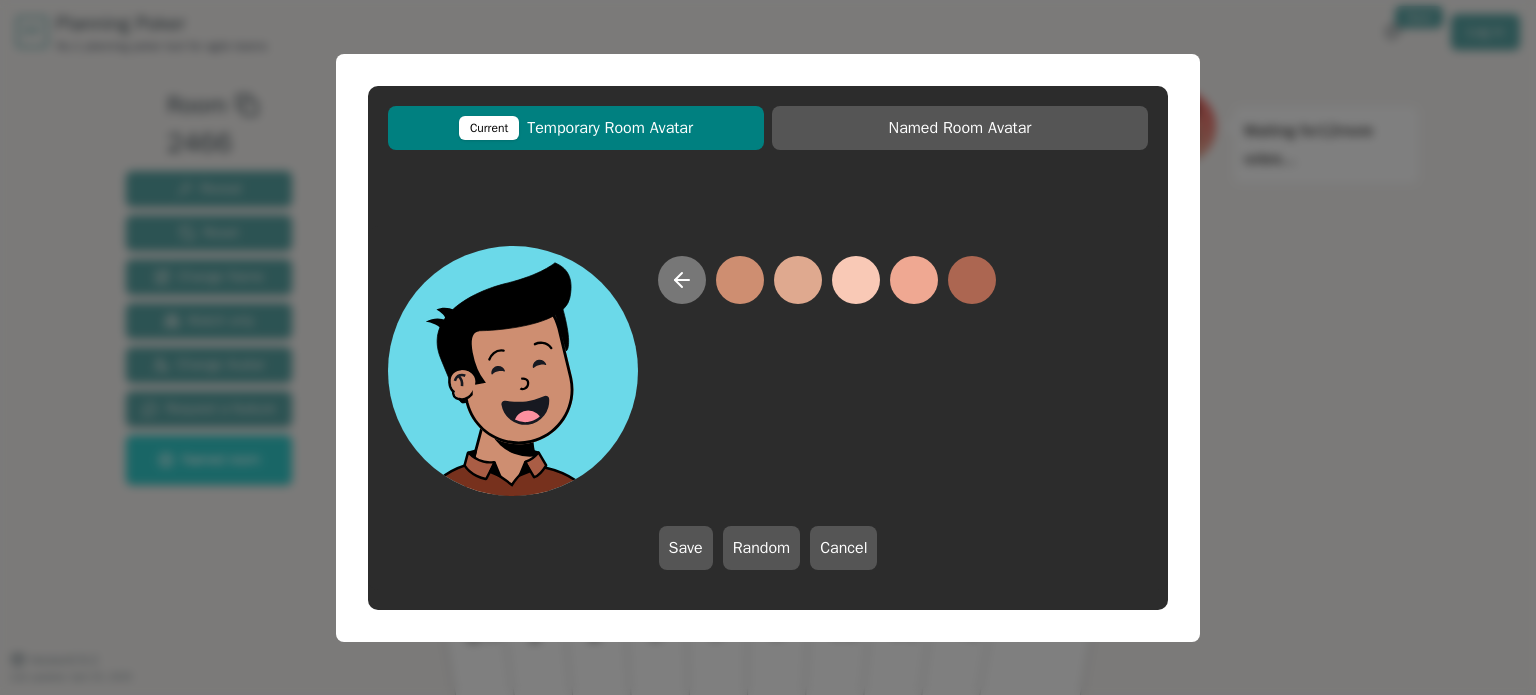 click at bounding box center [682, 280] 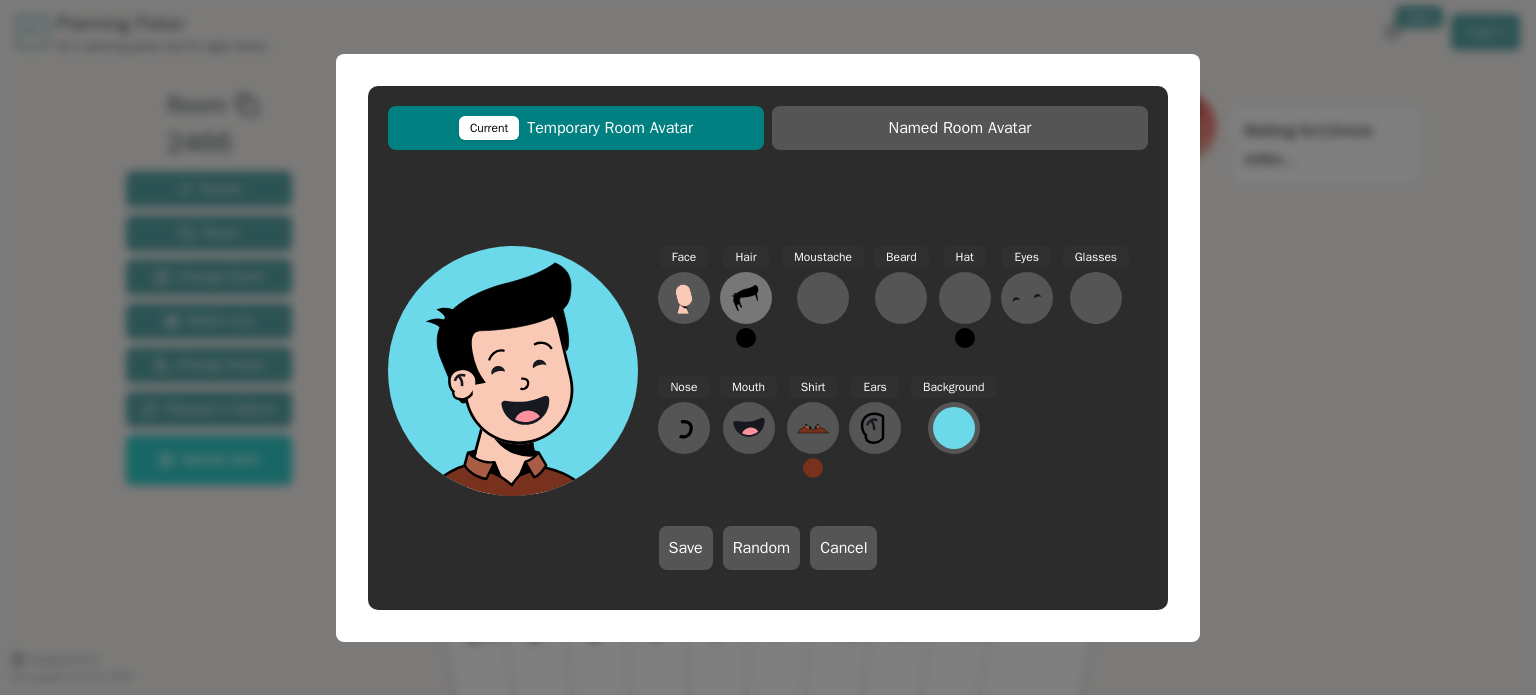 click at bounding box center (684, 298) 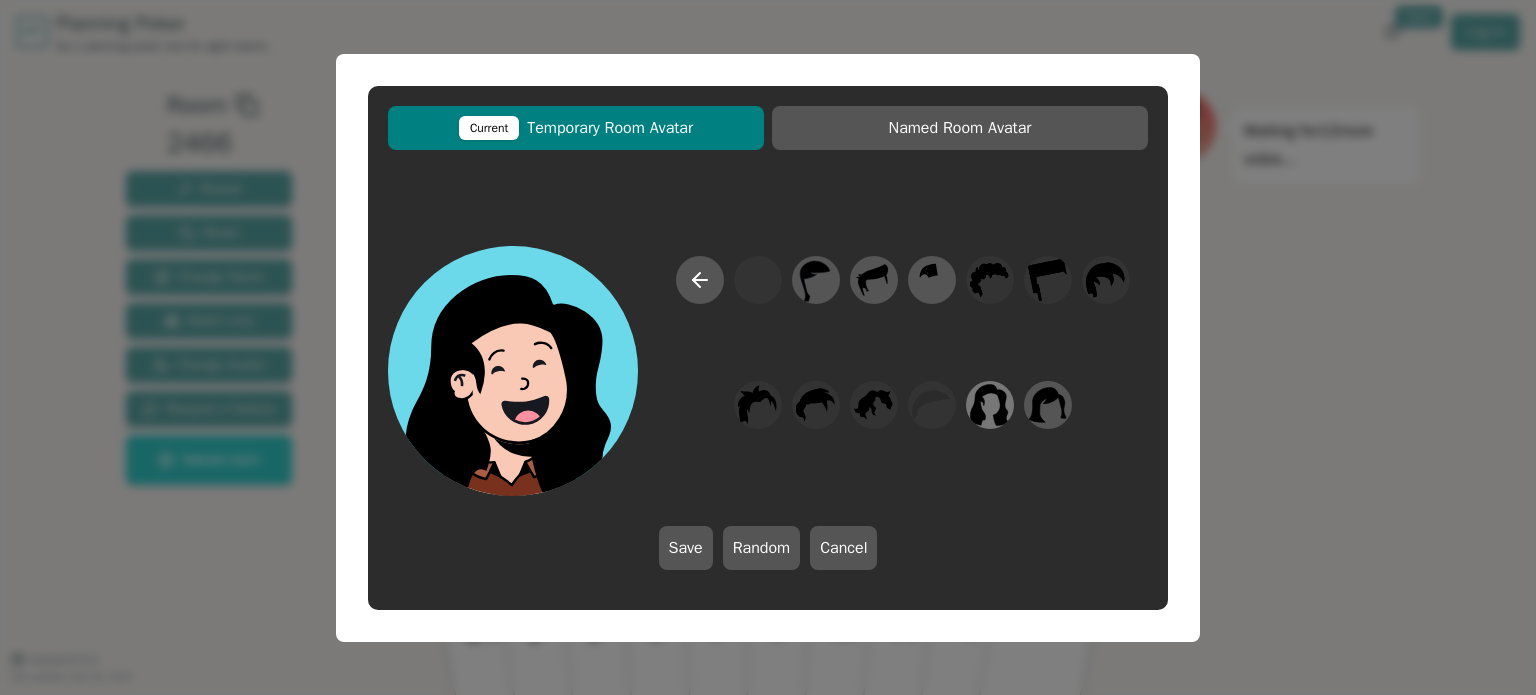 click at bounding box center (816, 280) 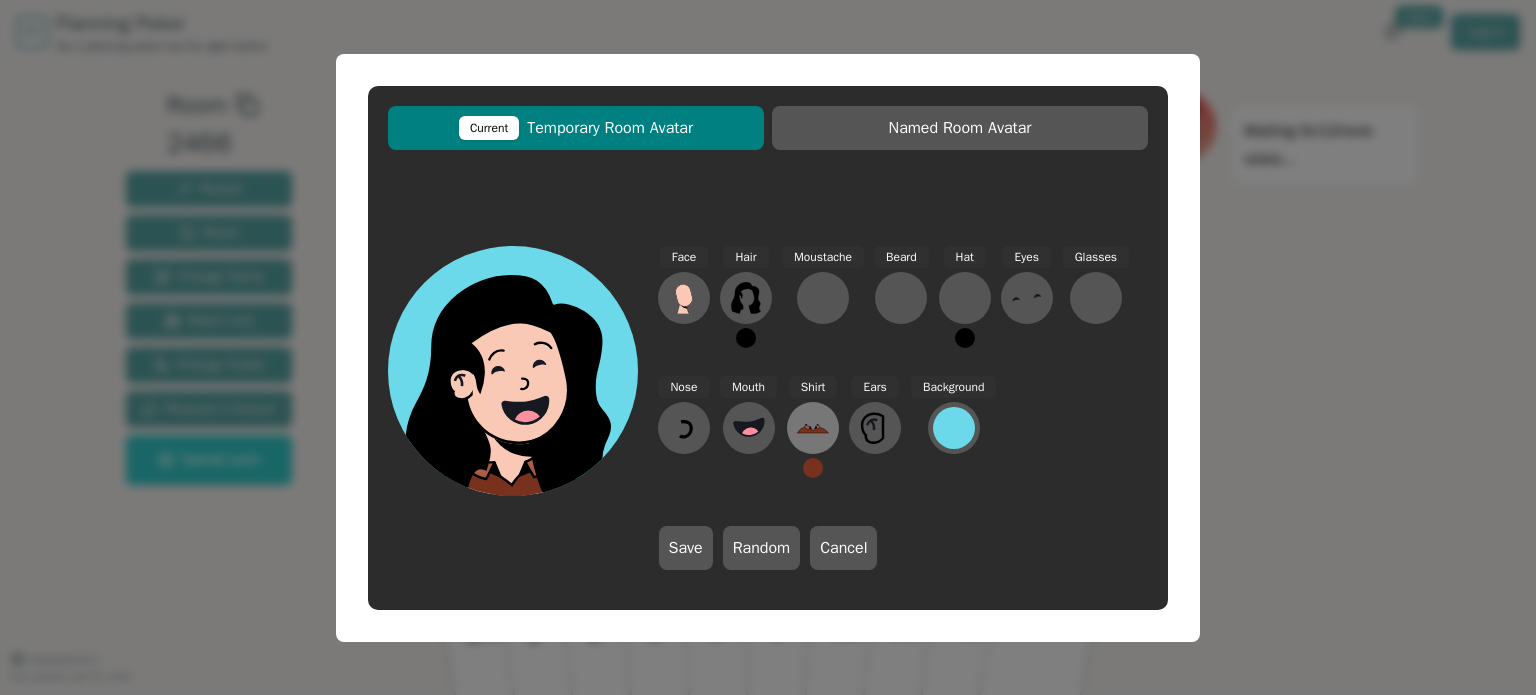 click at bounding box center [684, 298] 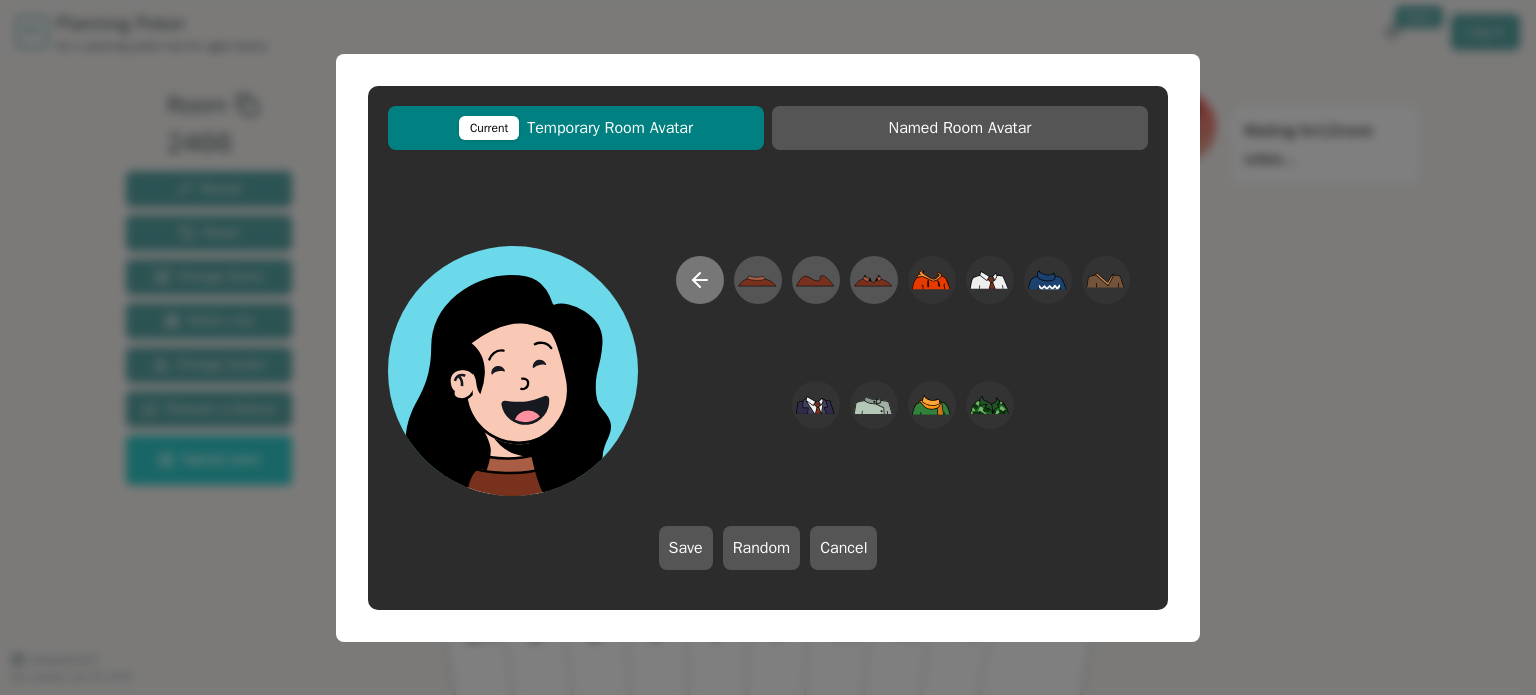 click at bounding box center [700, 280] 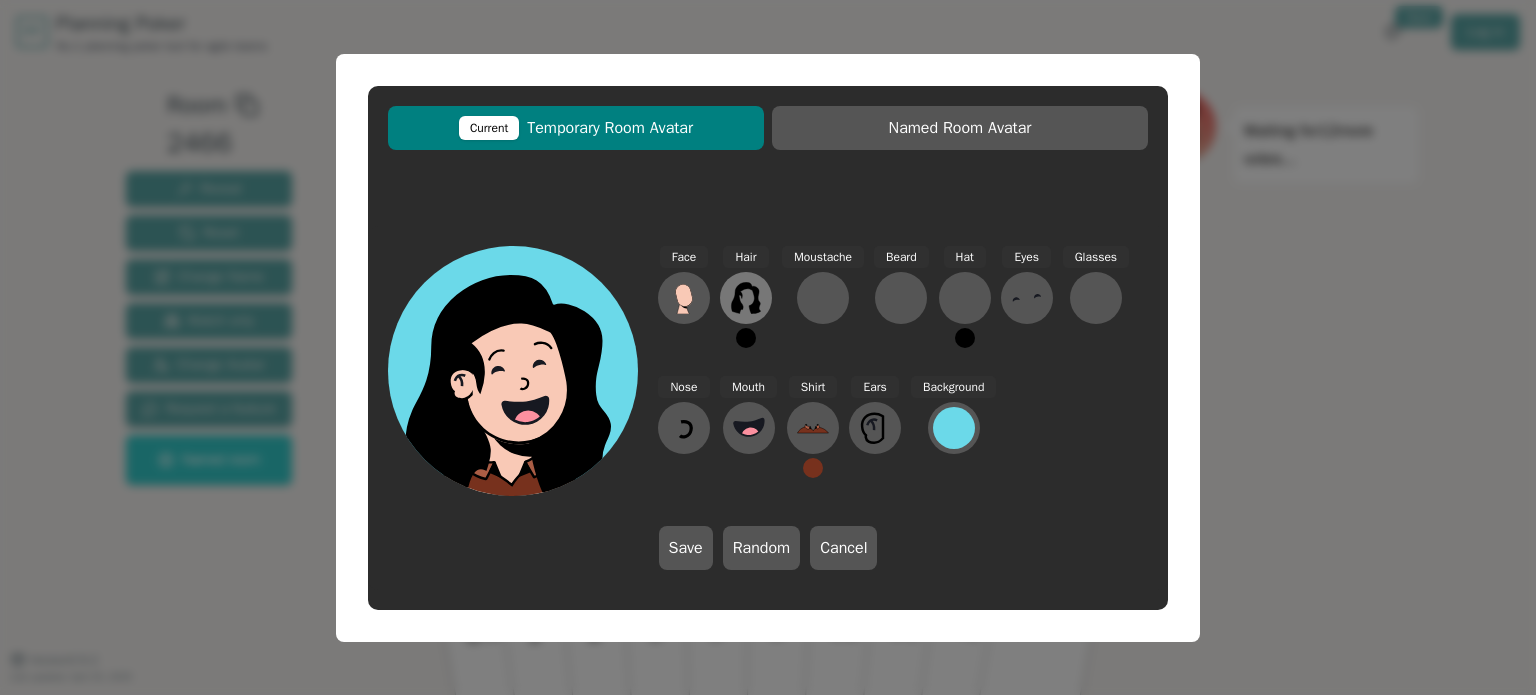 click at bounding box center [683, 308] 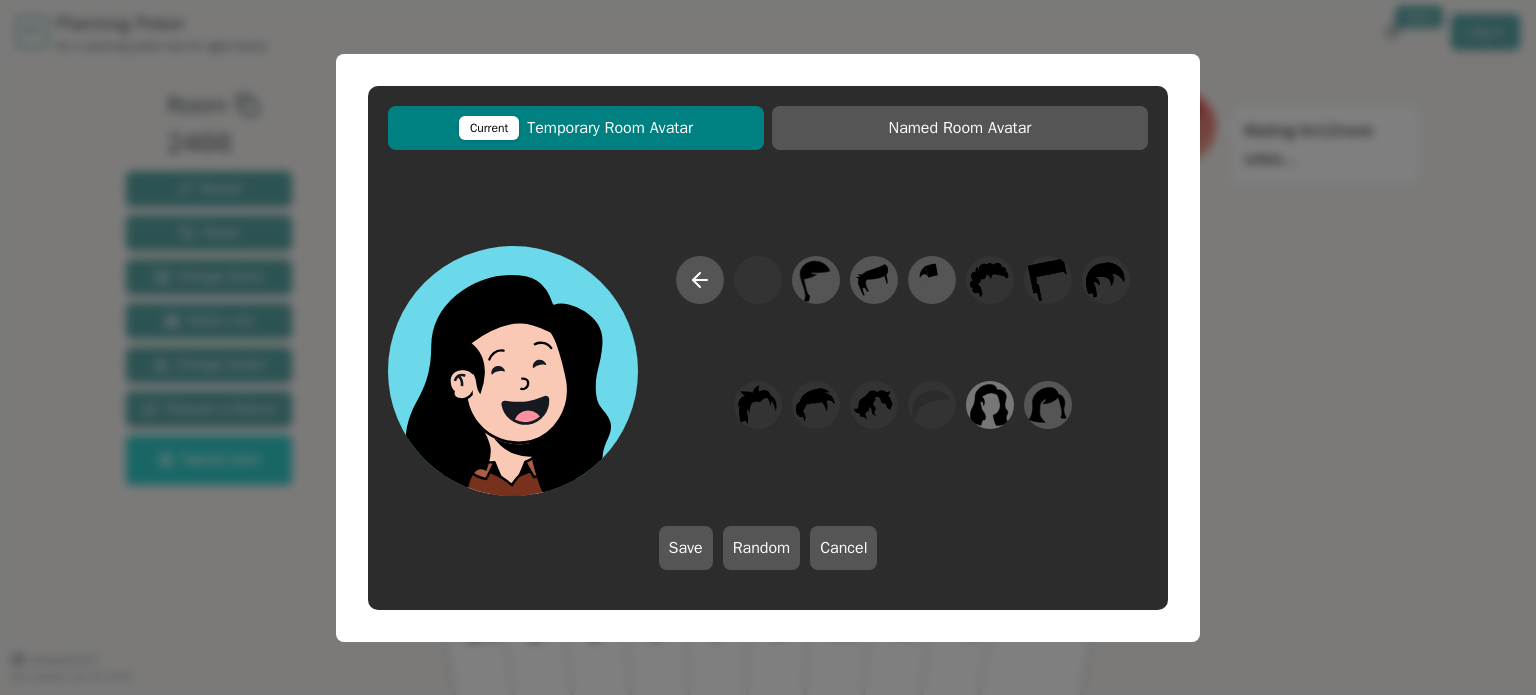 click at bounding box center [816, 280] 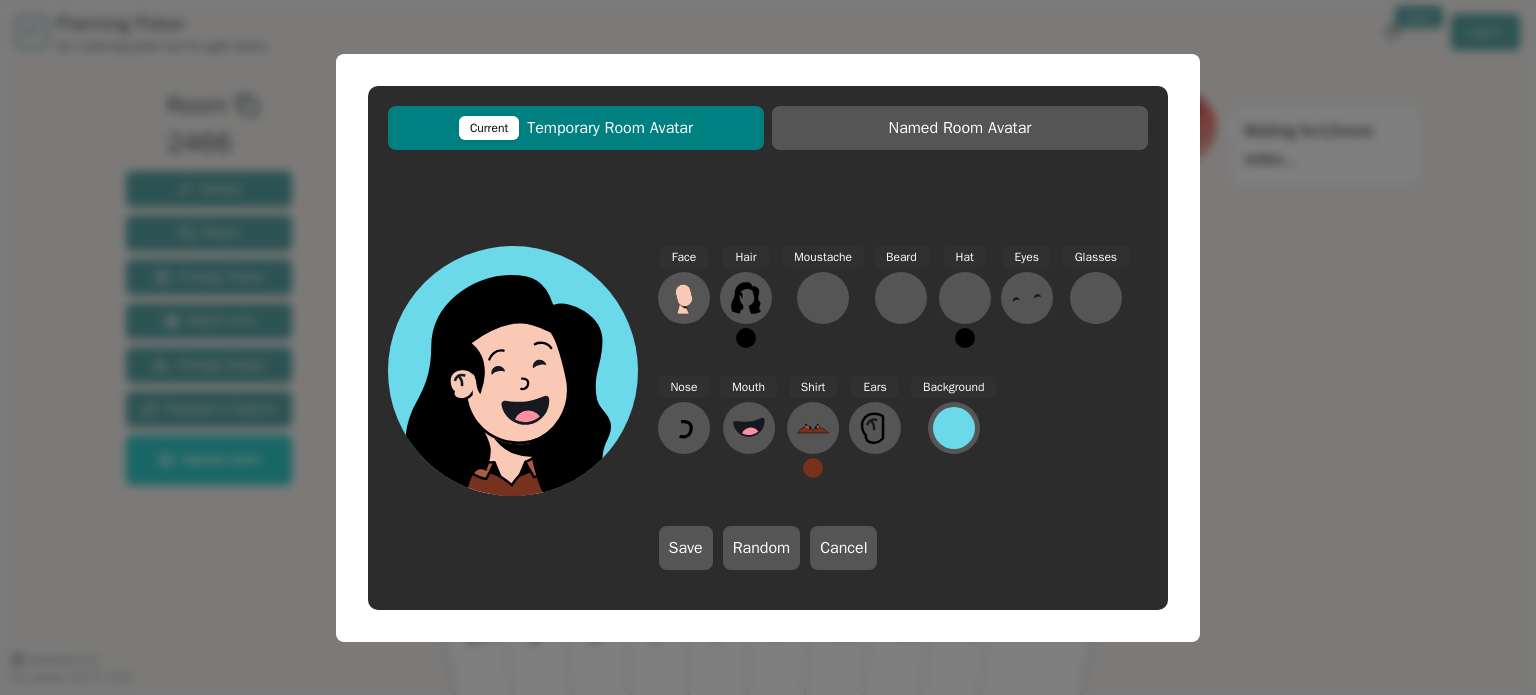 click at bounding box center [746, 338] 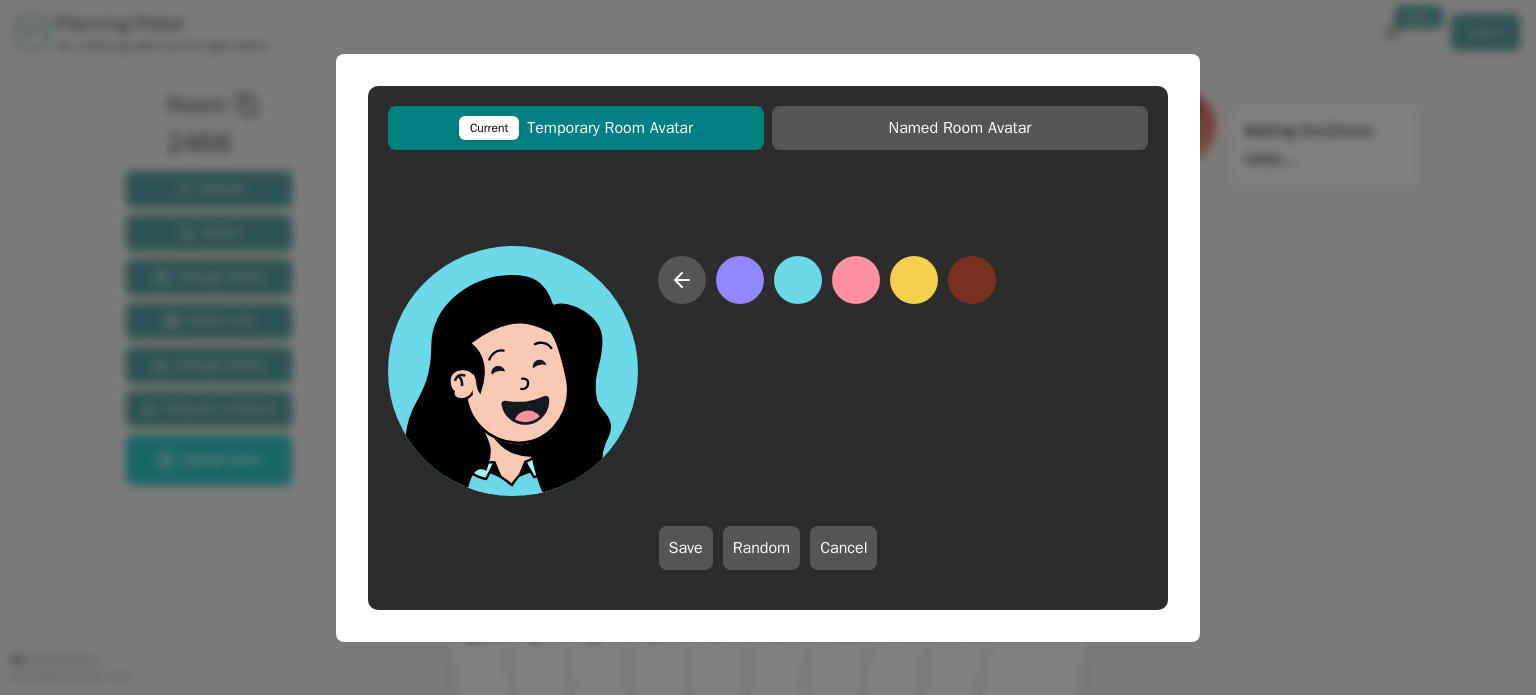 click at bounding box center [798, 280] 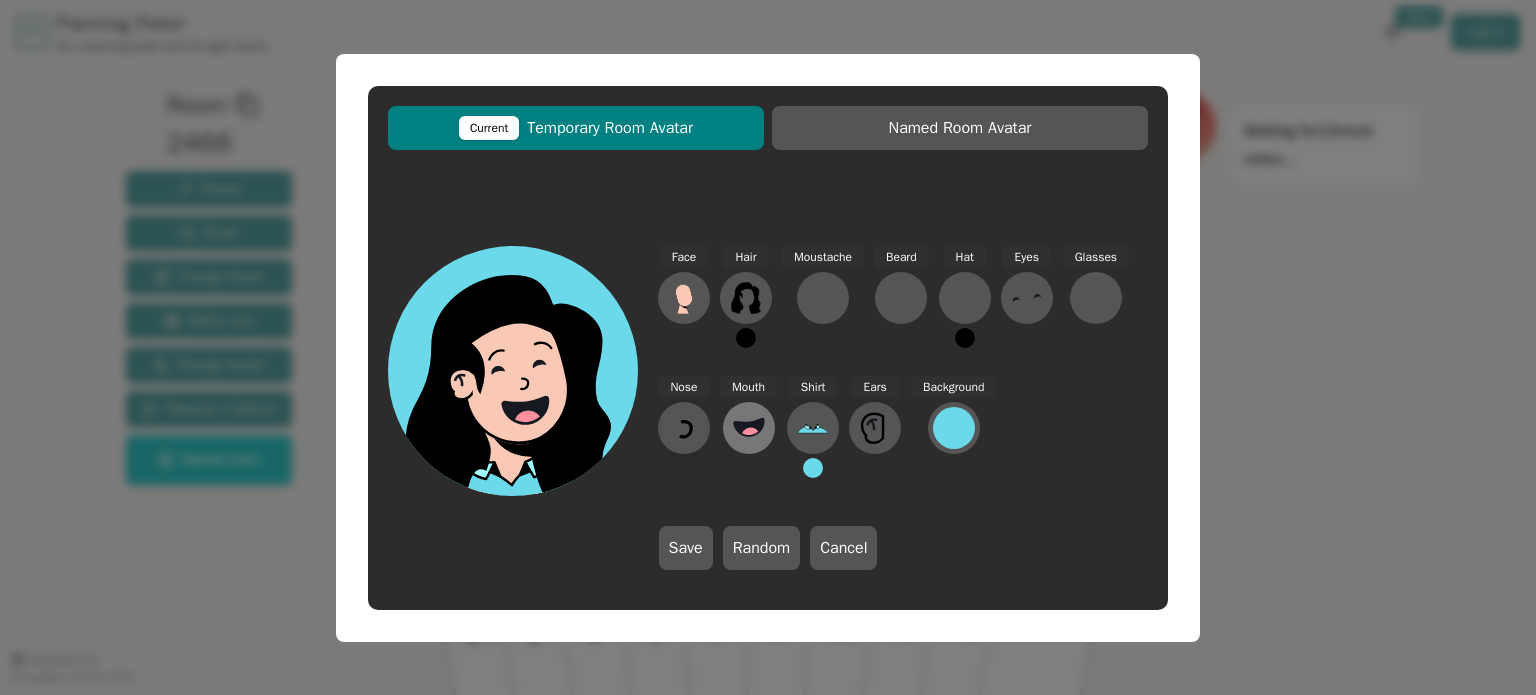 click at bounding box center (750, 437) 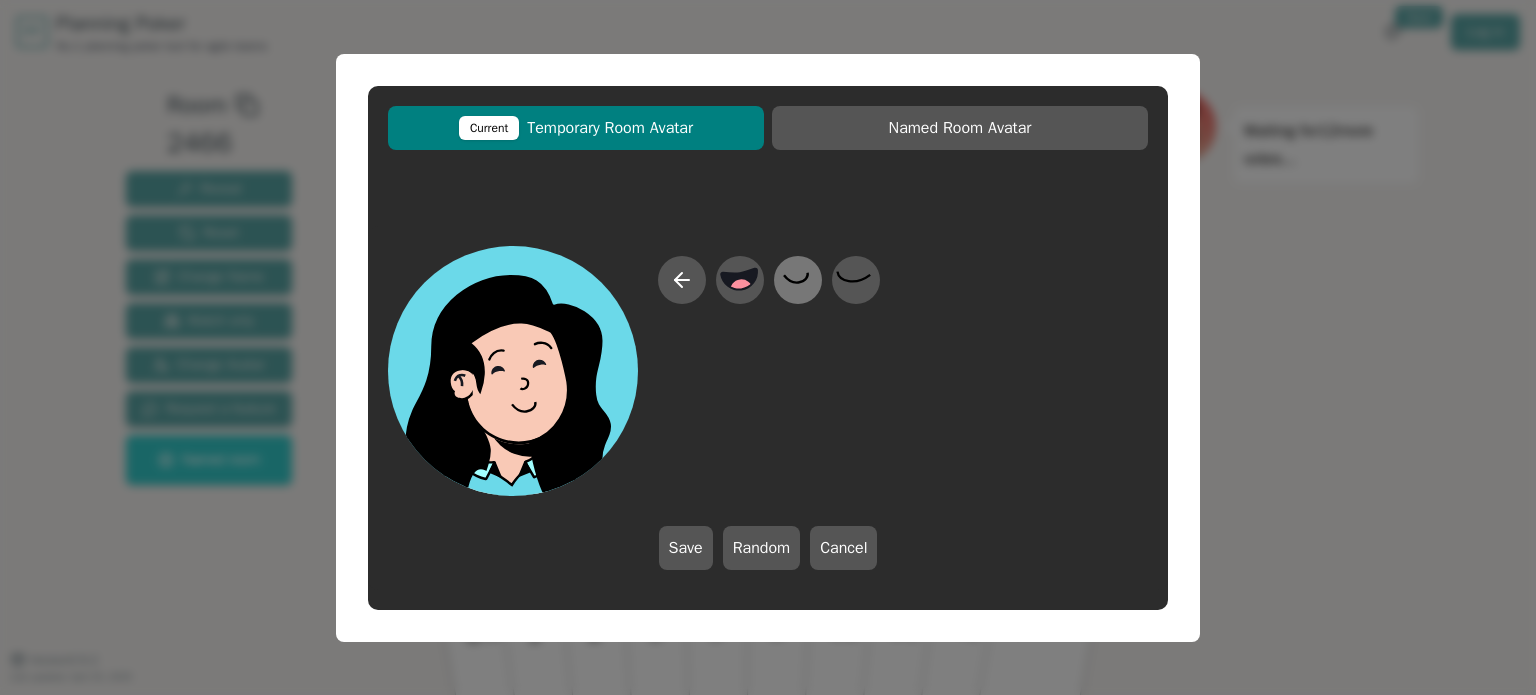 click at bounding box center [739, 279] 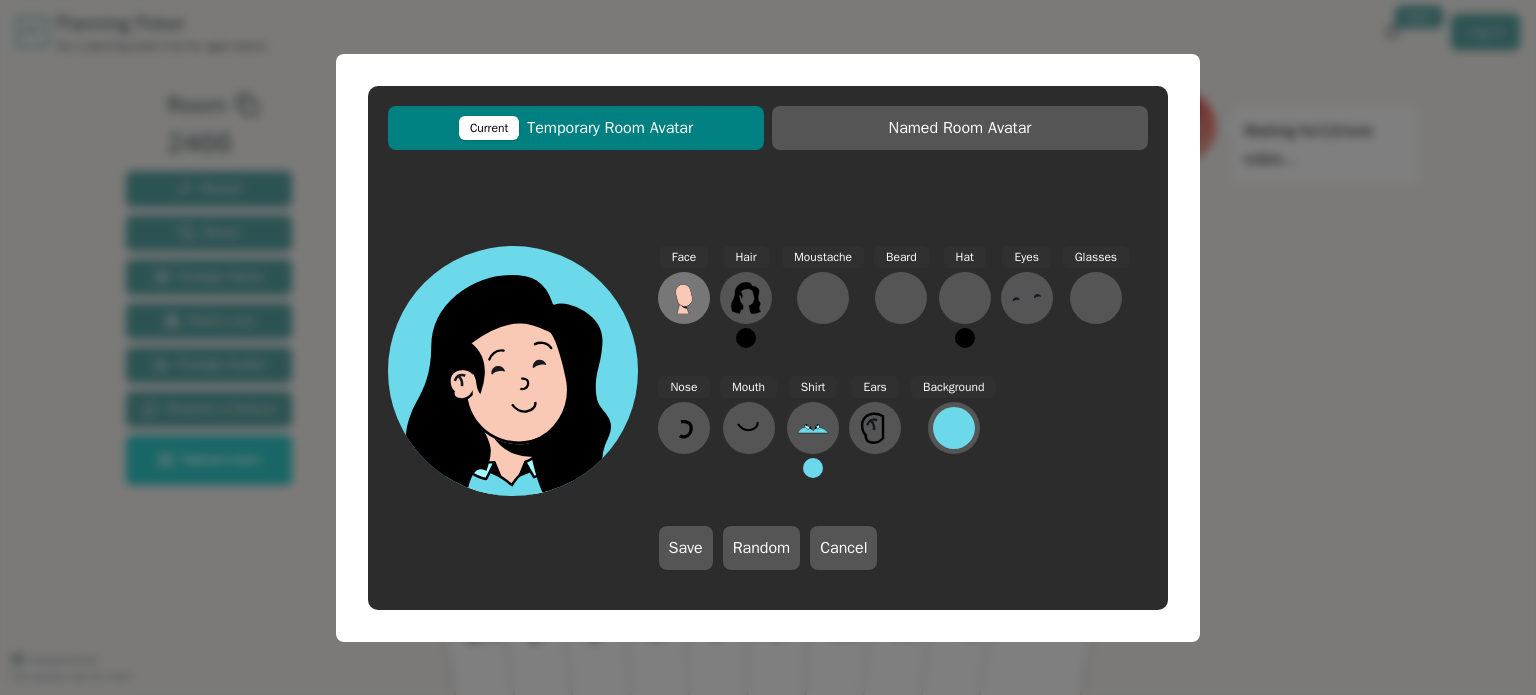 click at bounding box center [684, 298] 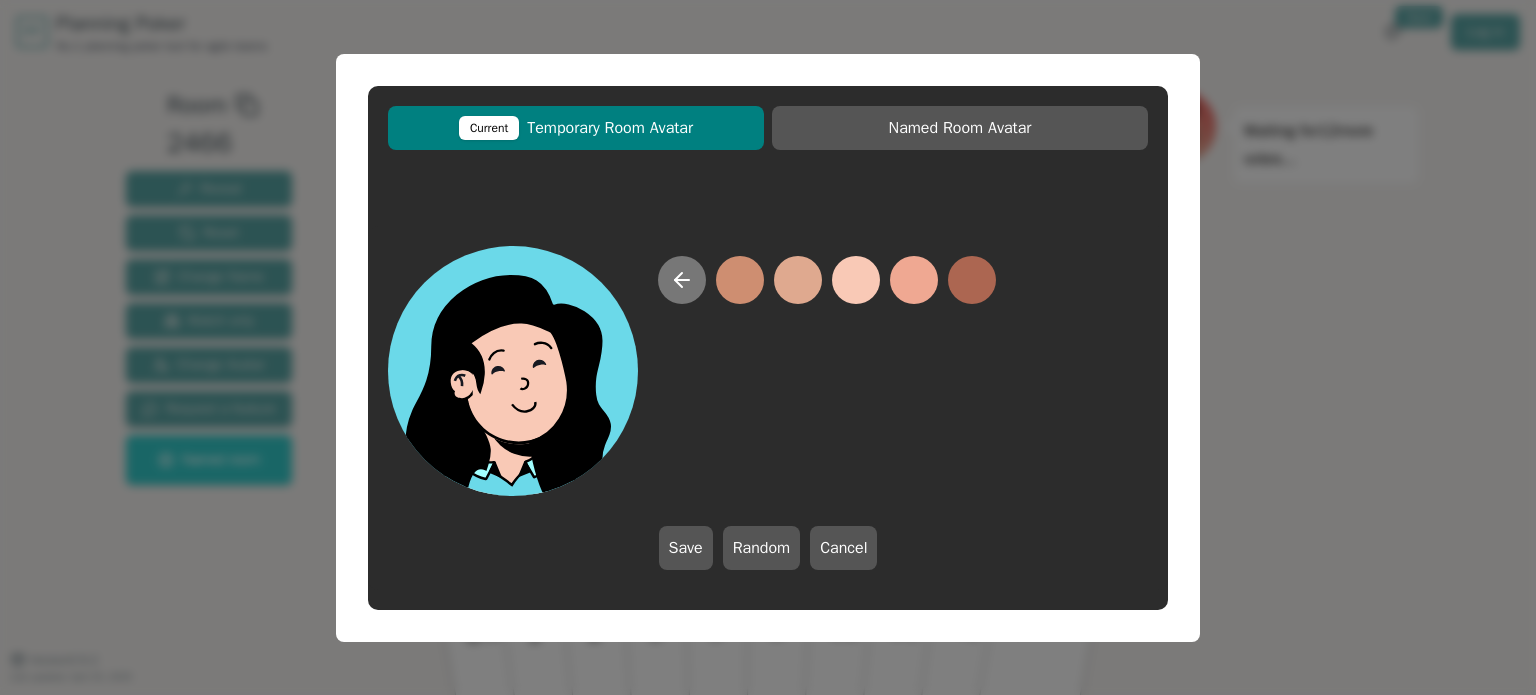 click at bounding box center [682, 280] 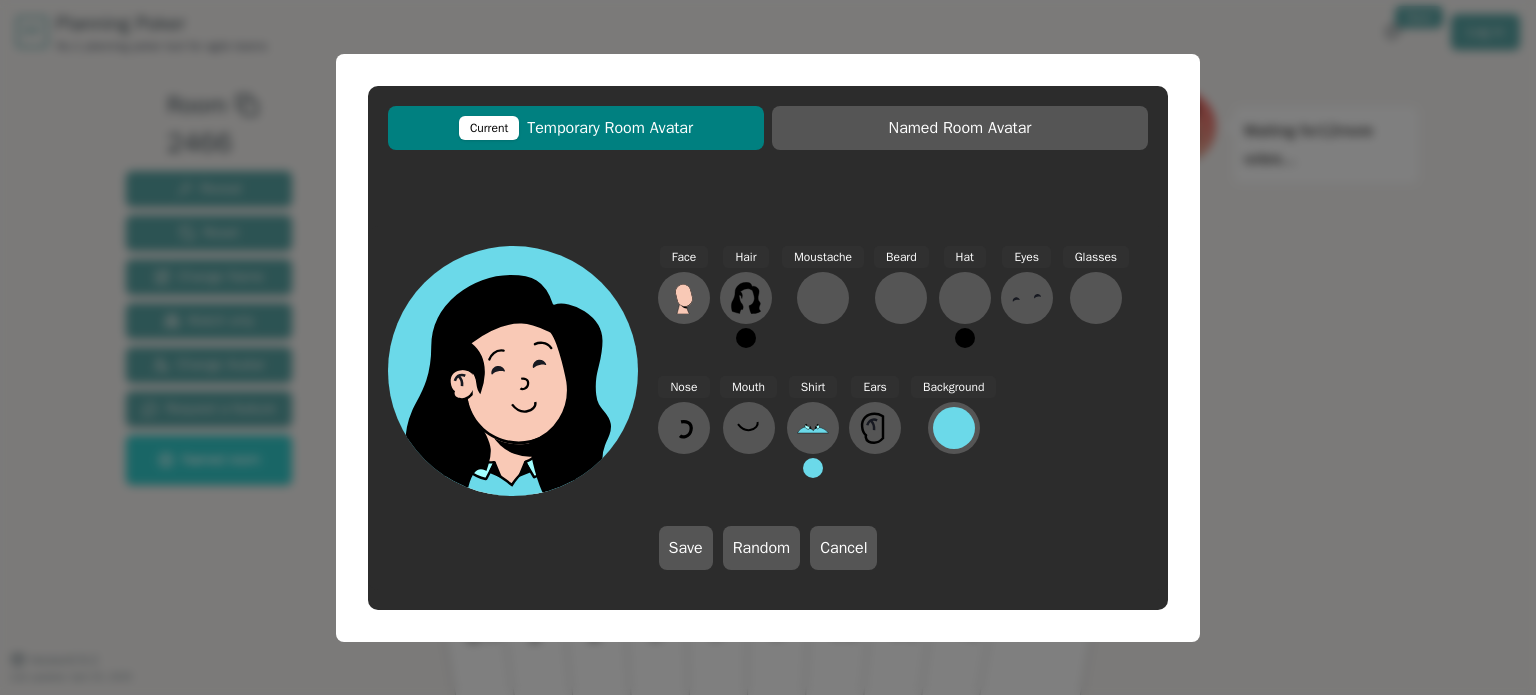 click at bounding box center (746, 338) 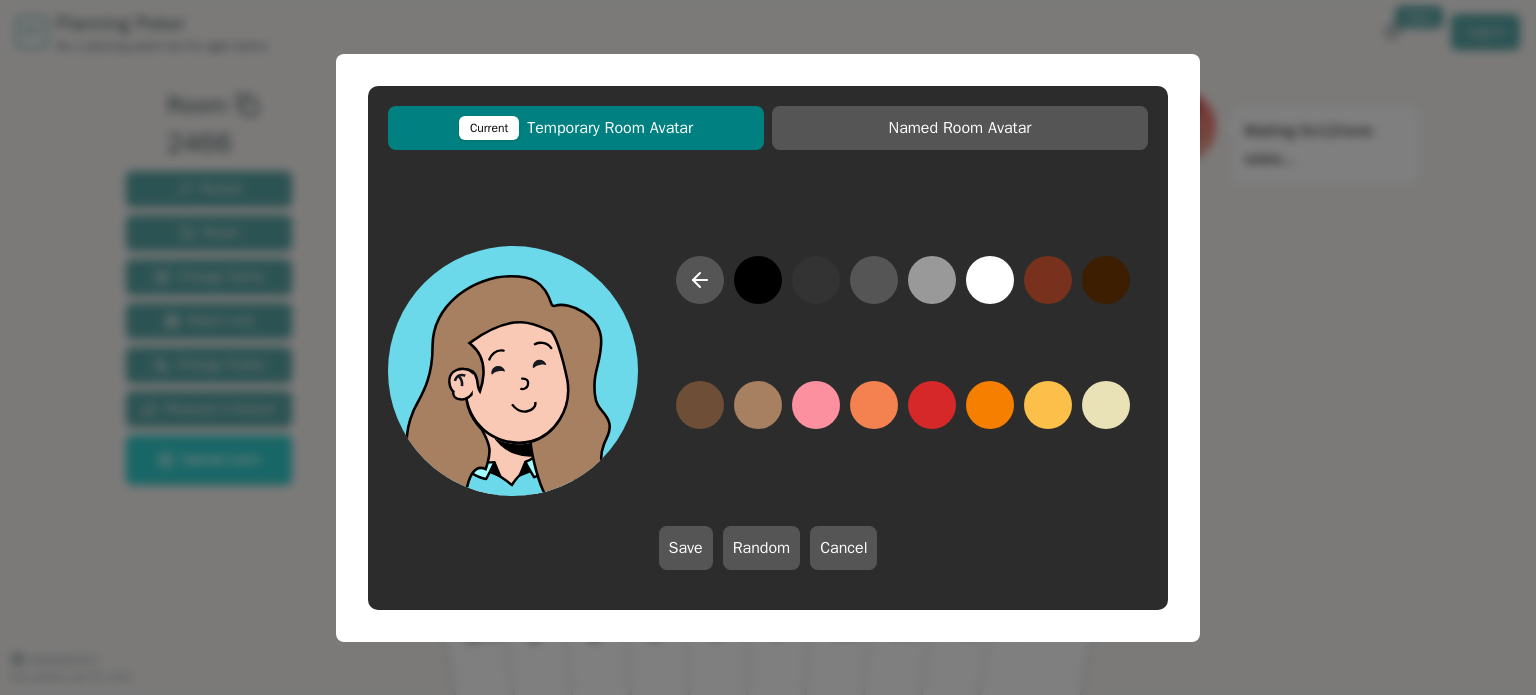 click at bounding box center (758, 405) 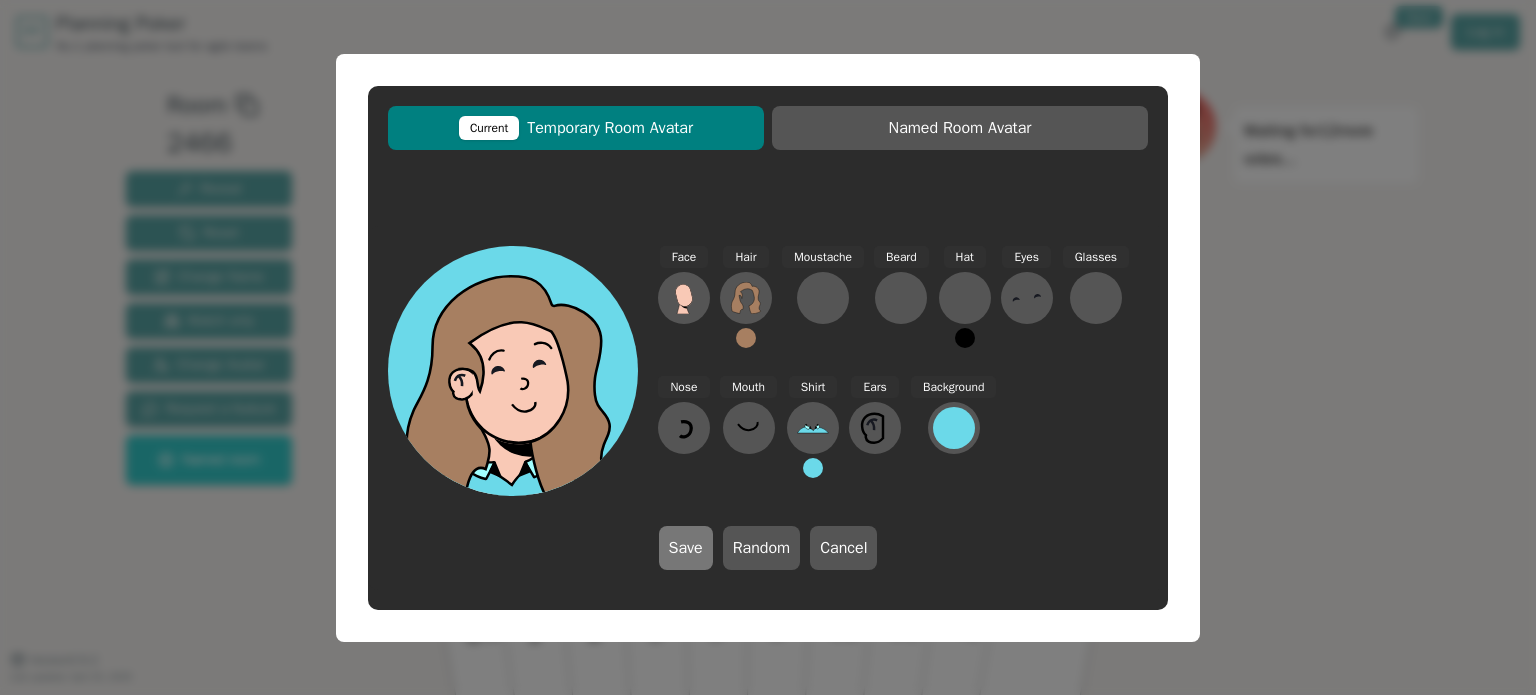click on "Save" at bounding box center [686, 548] 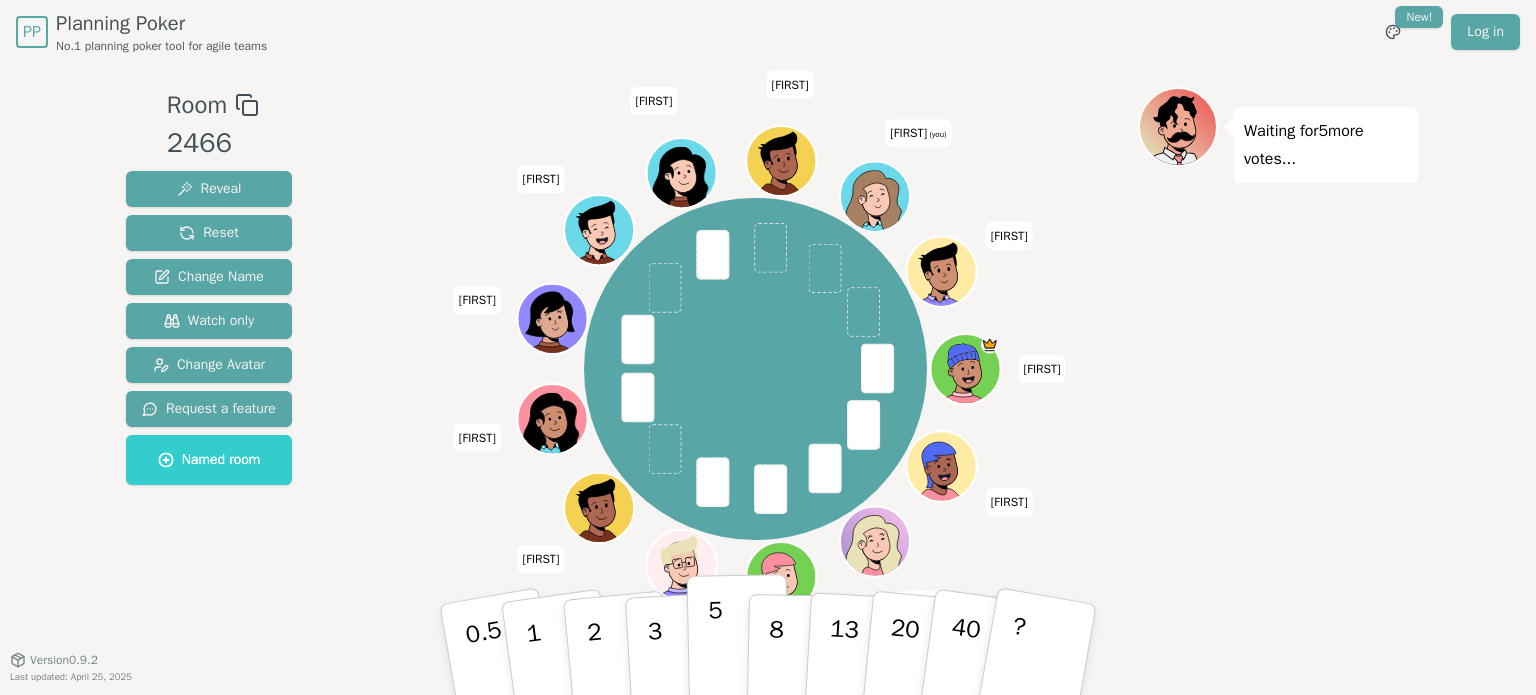 click on "5" at bounding box center [501, 669] 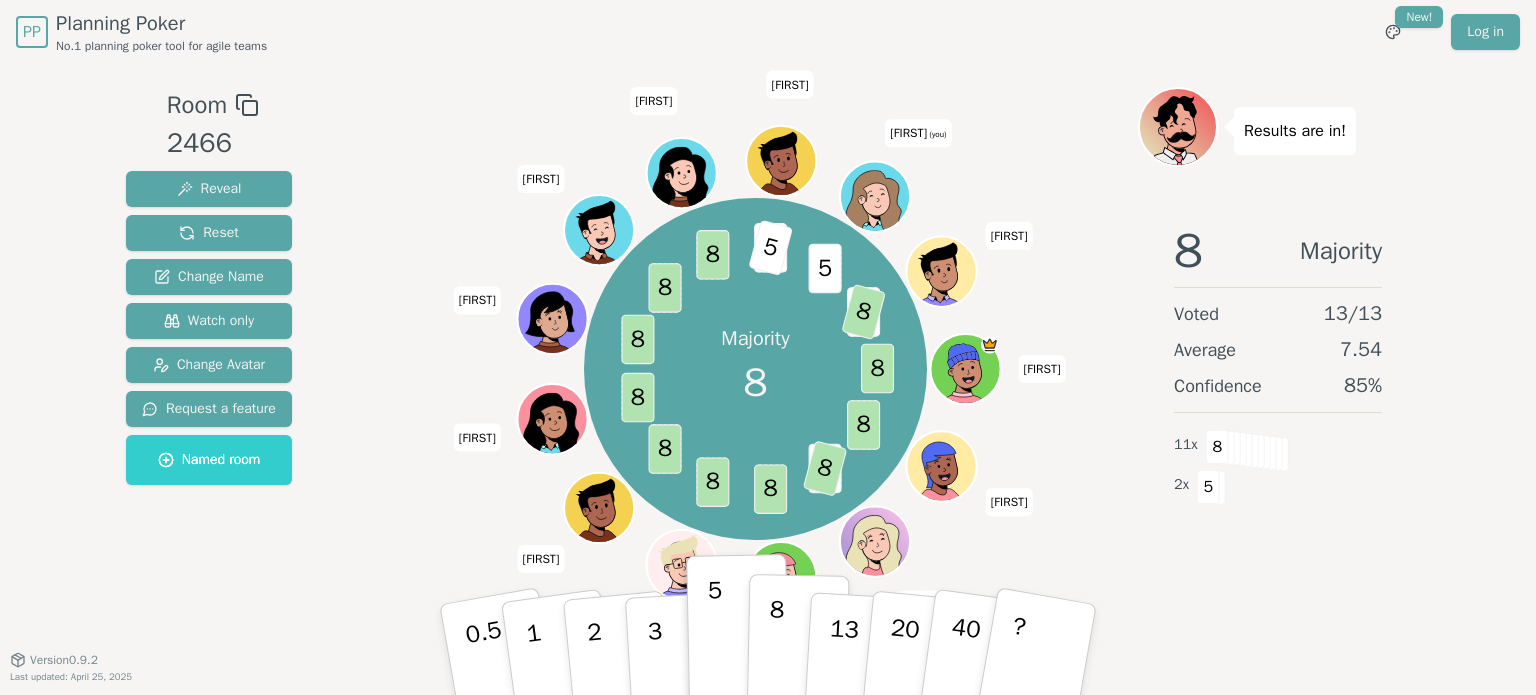click on "8" at bounding box center (501, 669) 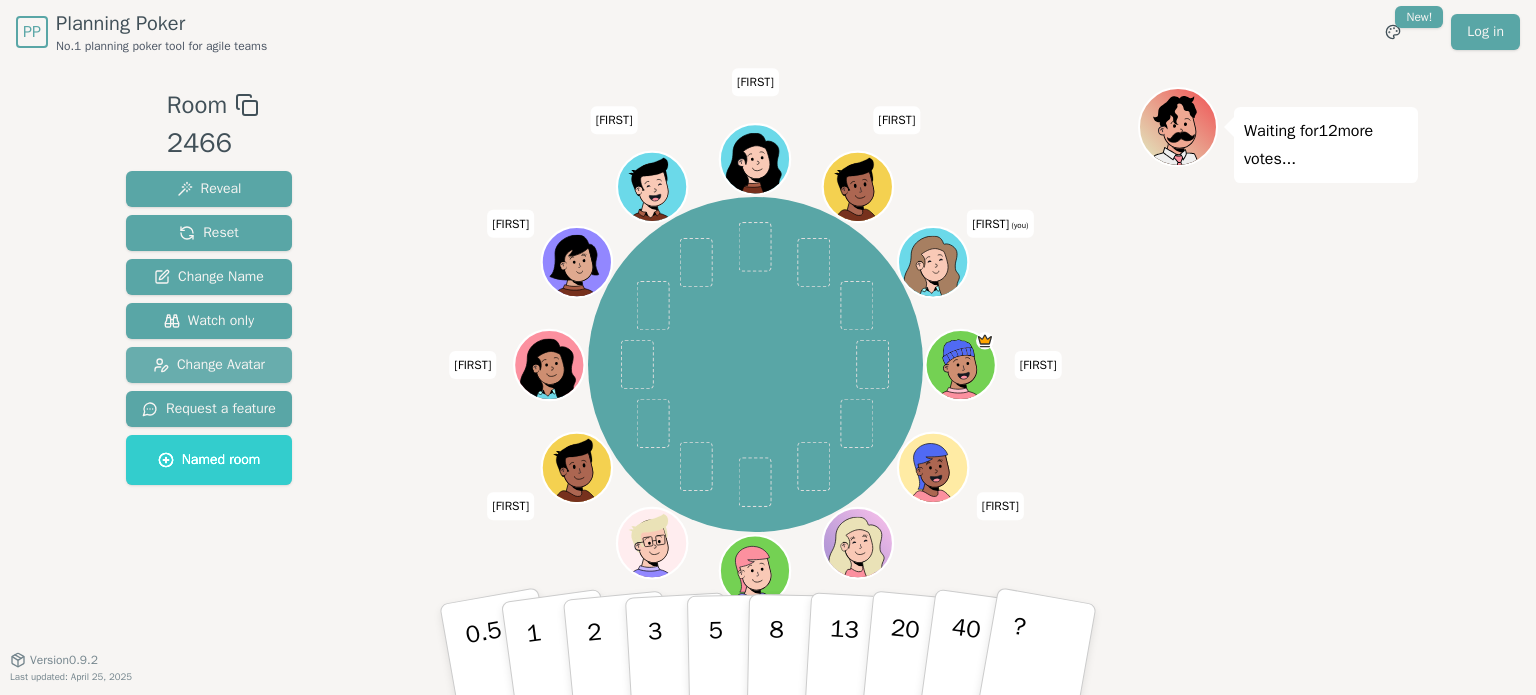 click on "Change Avatar" at bounding box center (209, 365) 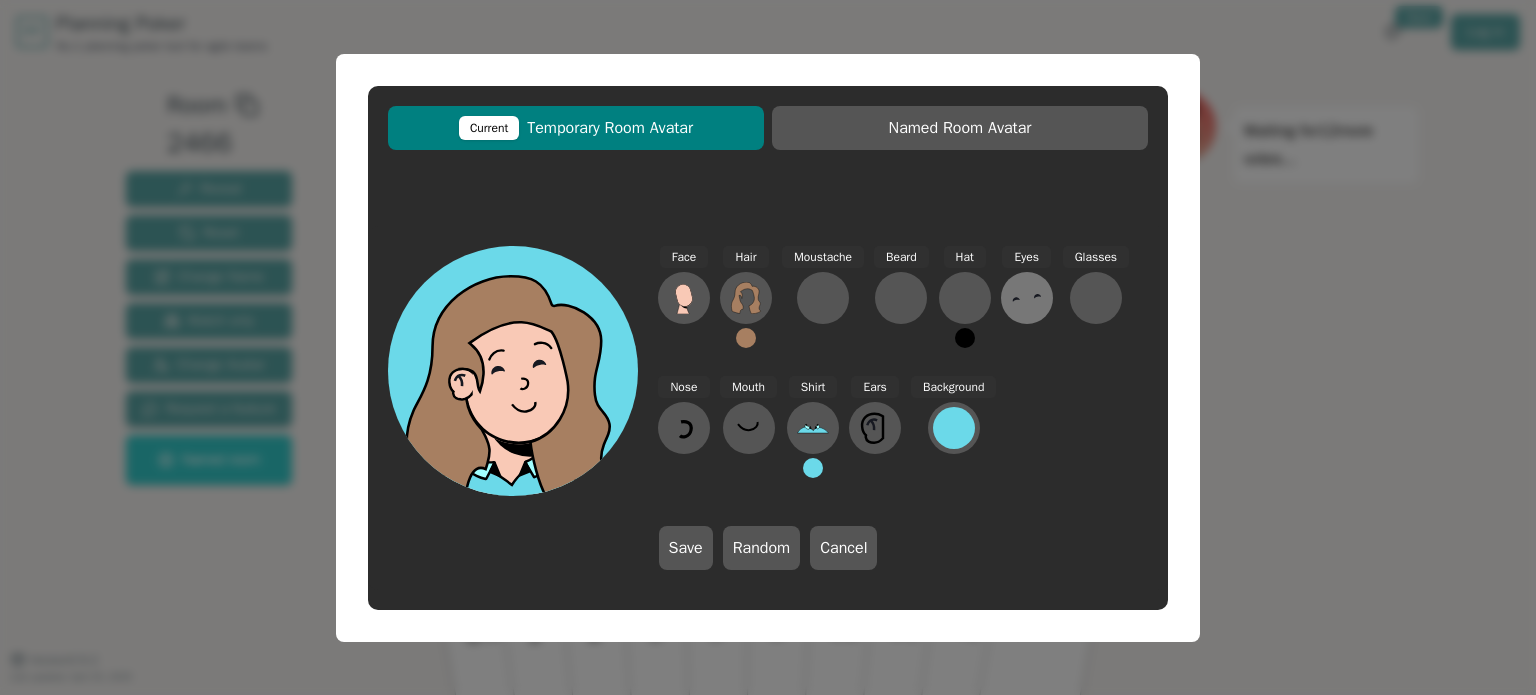 click at bounding box center (684, 298) 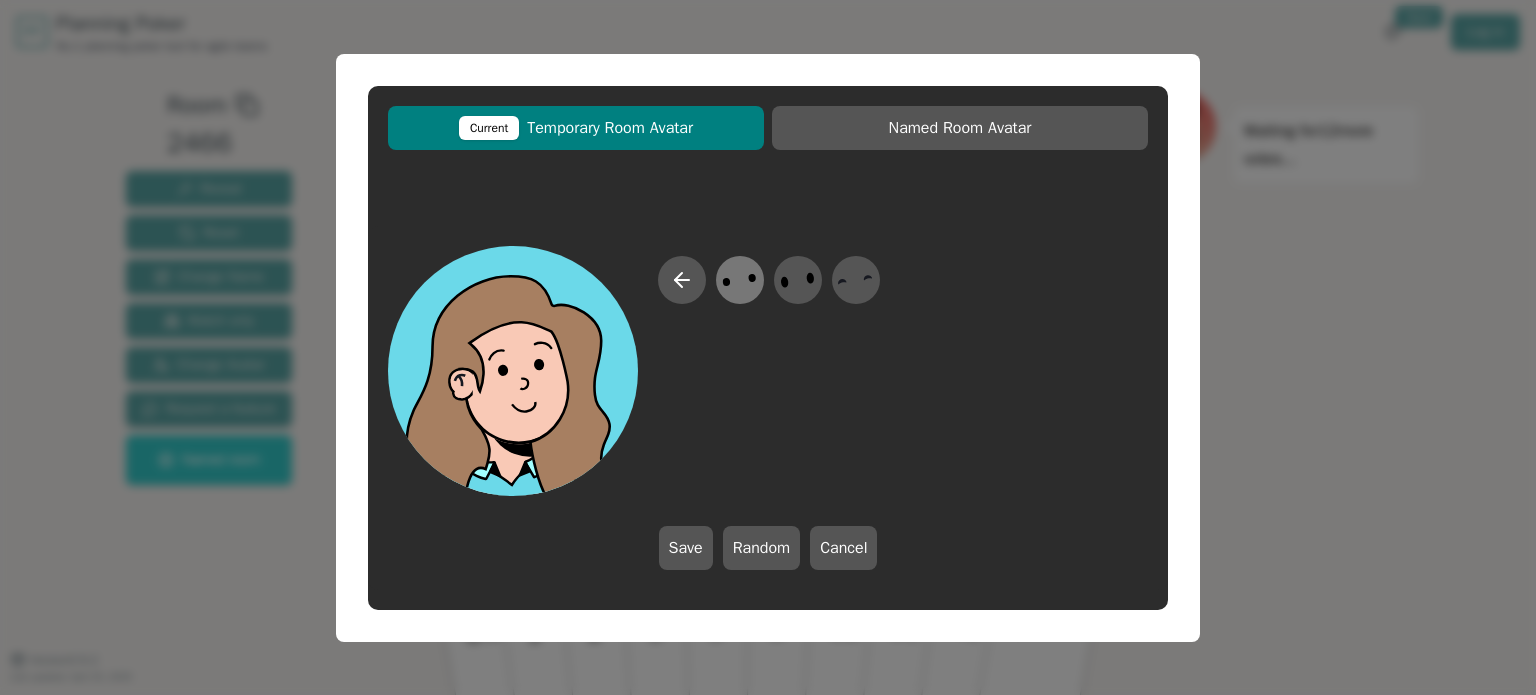 click at bounding box center (739, 279) 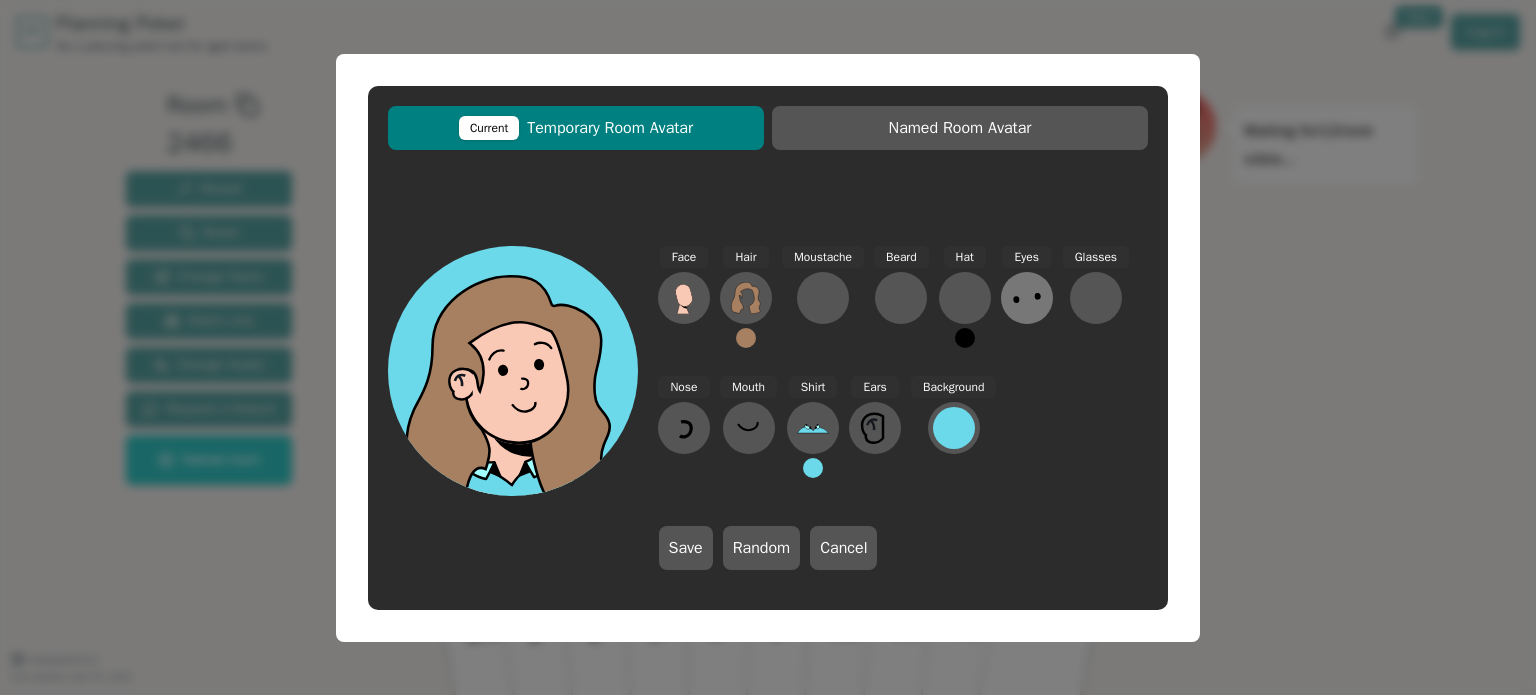 click at bounding box center (684, 298) 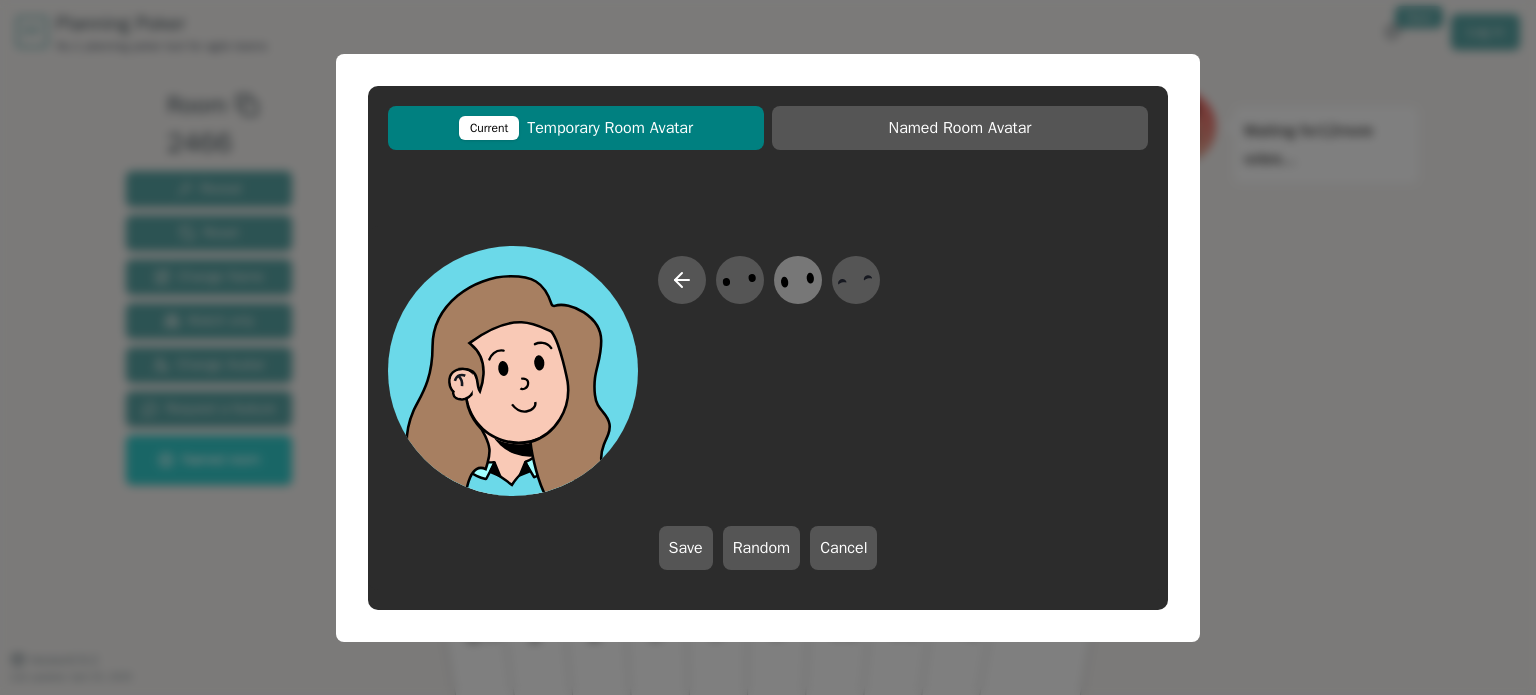 click at bounding box center [739, 279] 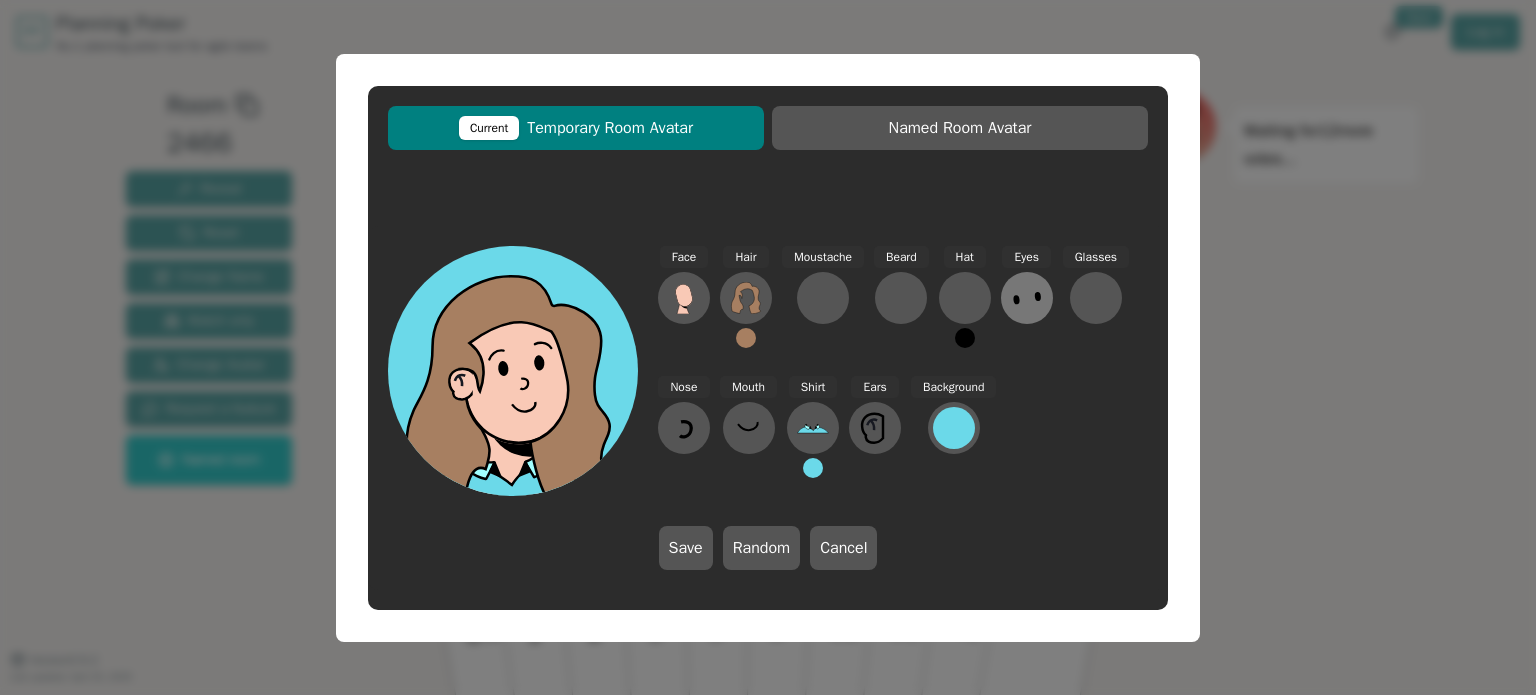 click at bounding box center [684, 298] 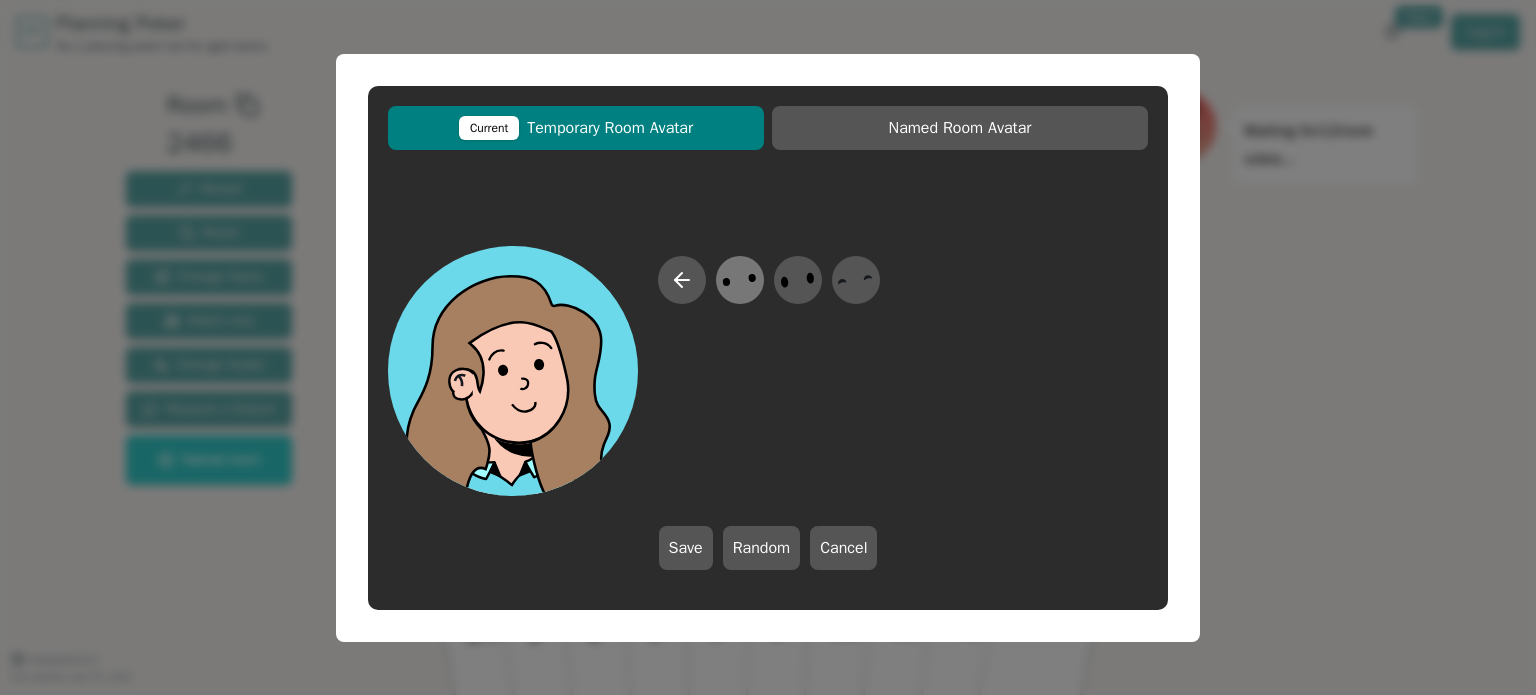 click at bounding box center (739, 279) 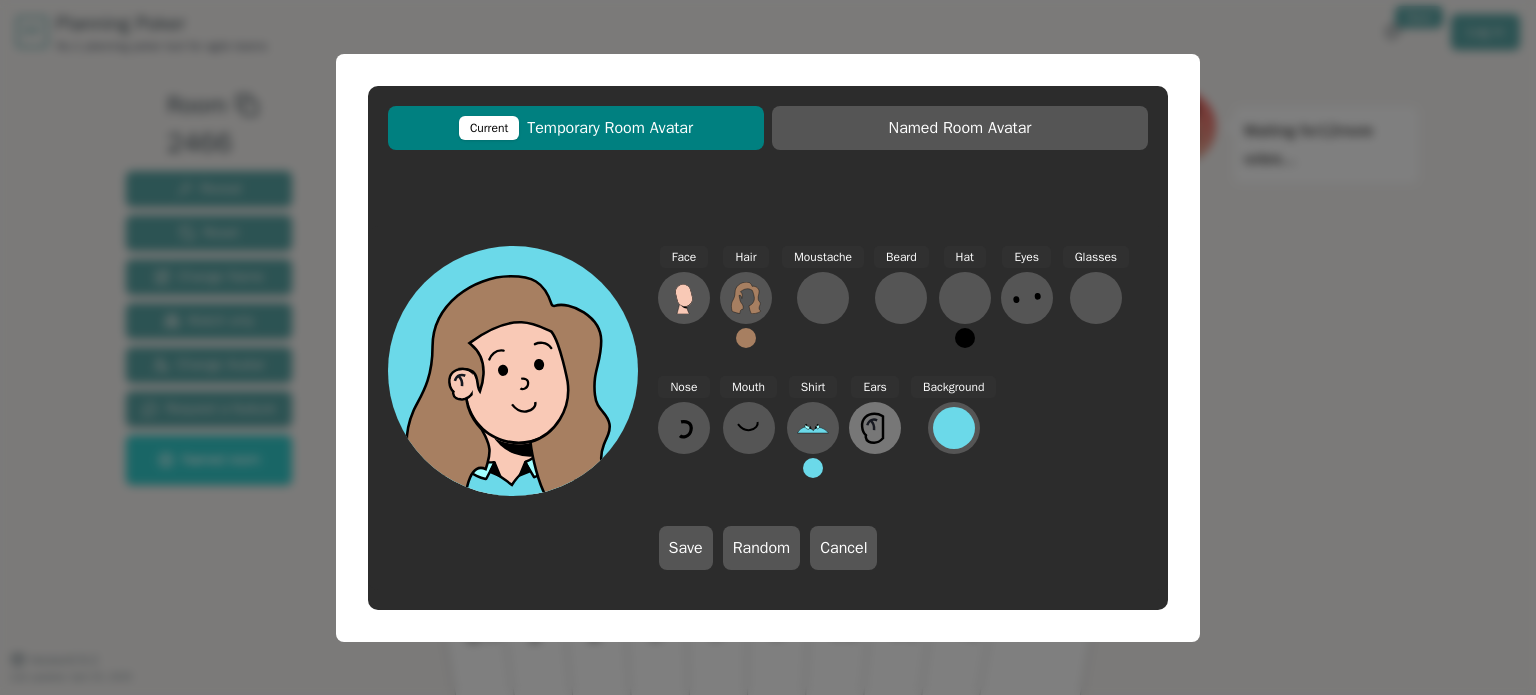 click at bounding box center [684, 298] 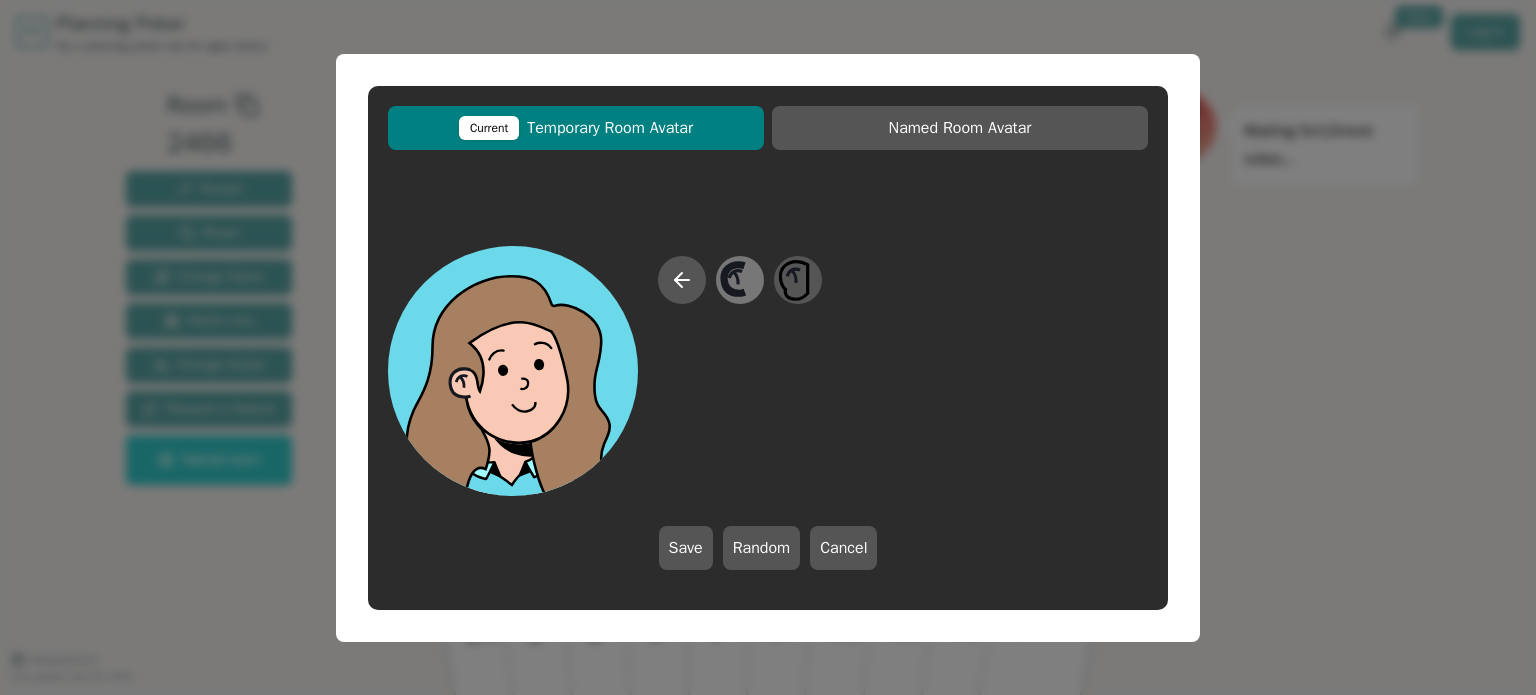 click at bounding box center [739, 279] 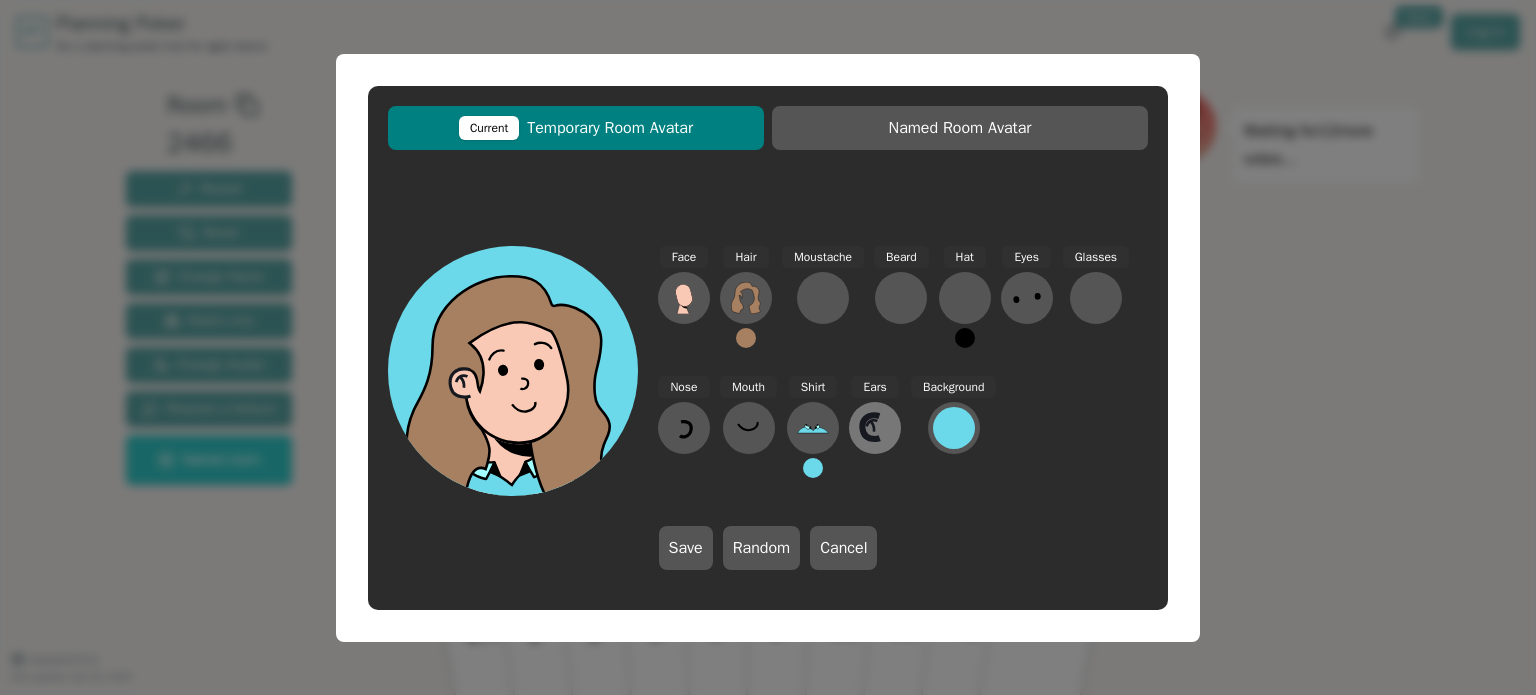 click at bounding box center [684, 298] 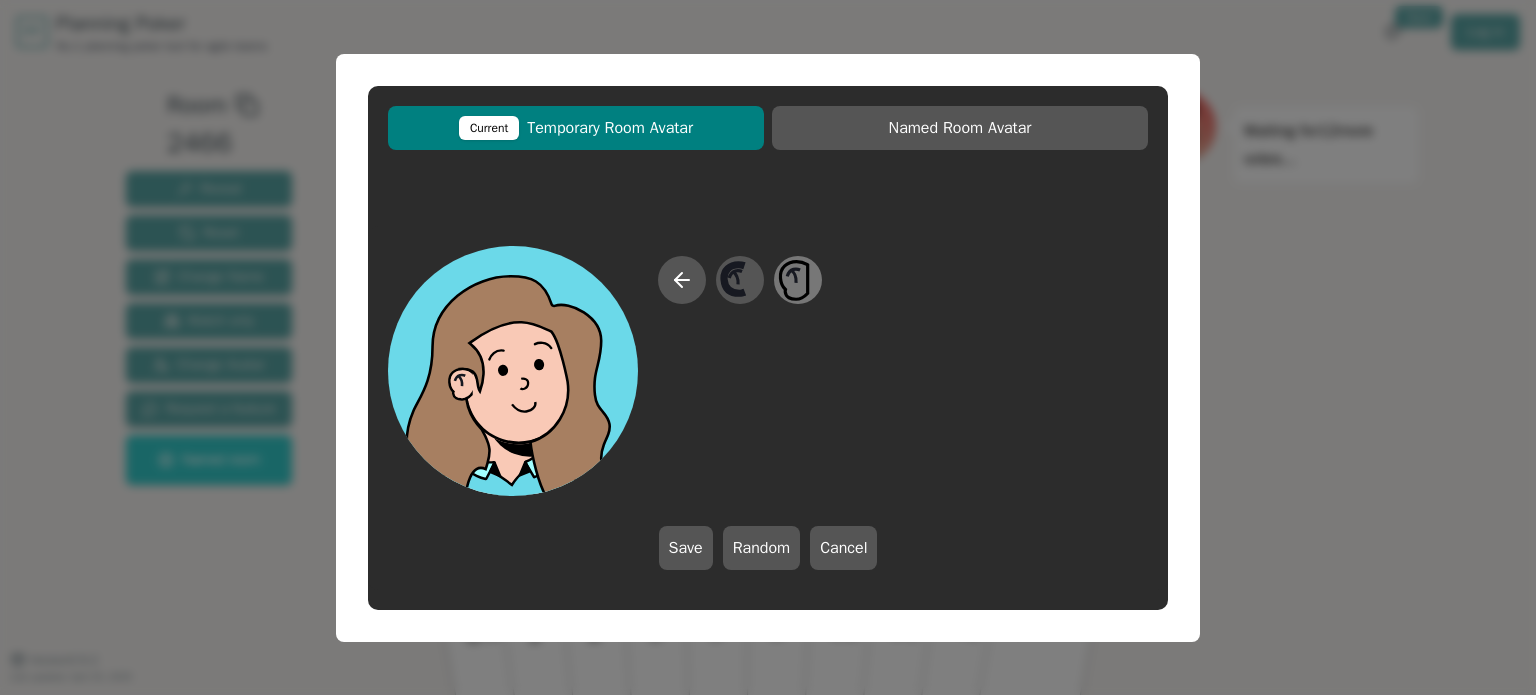 click at bounding box center [739, 279] 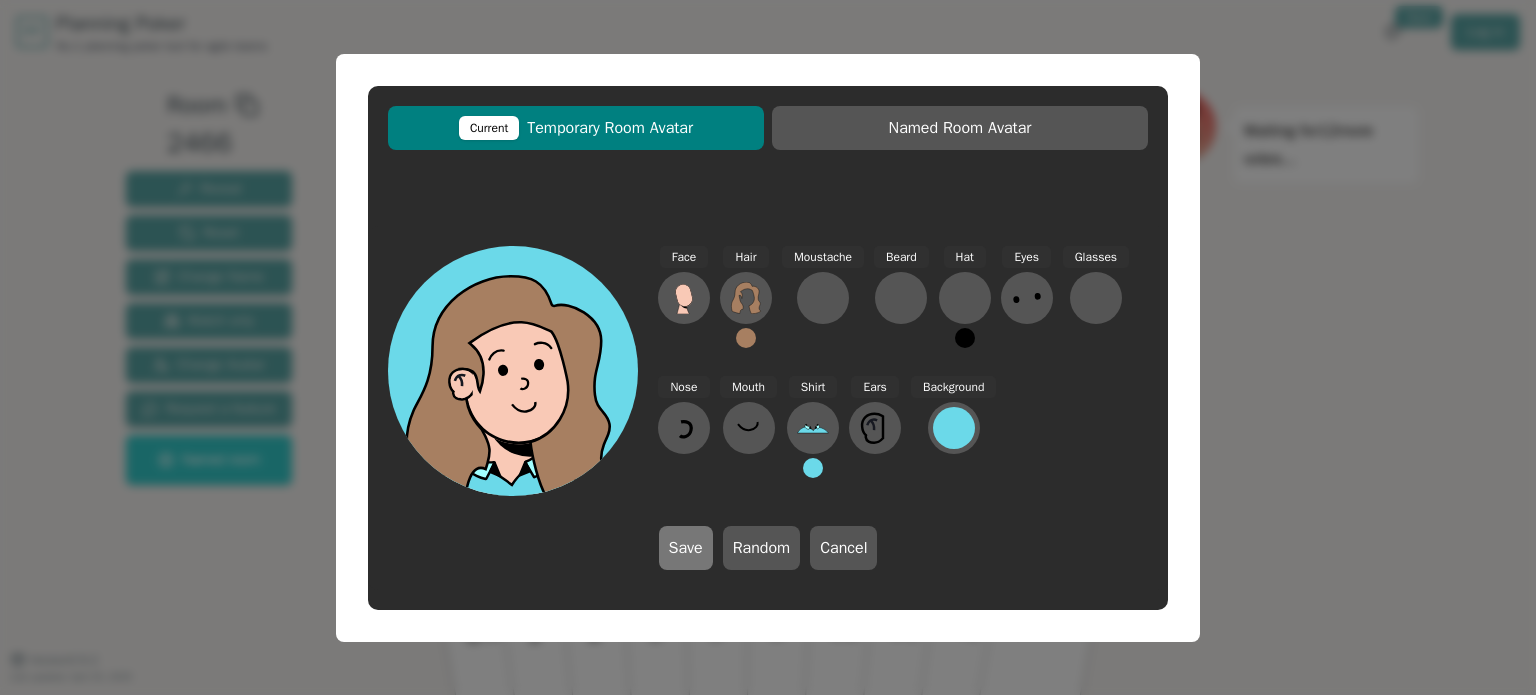 click on "Save" at bounding box center (686, 548) 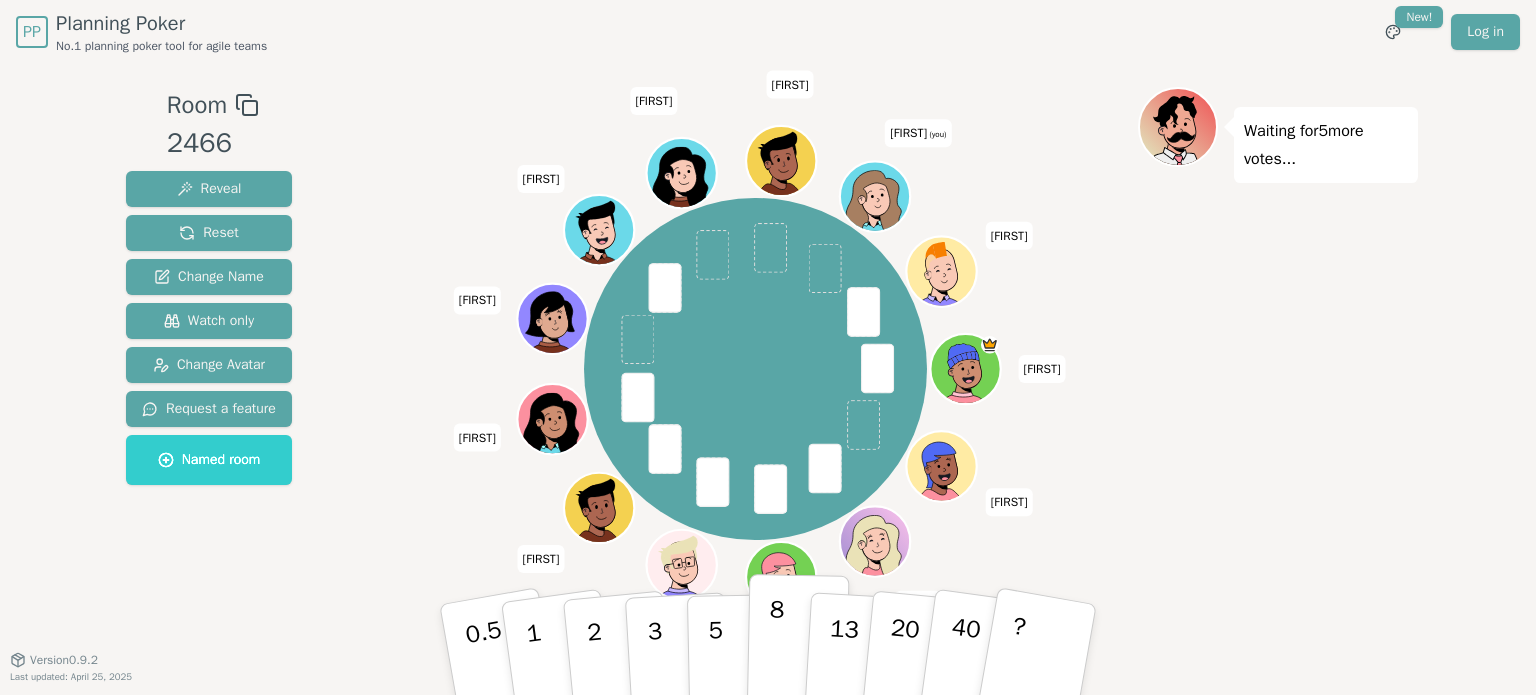 click on "8" at bounding box center (501, 669) 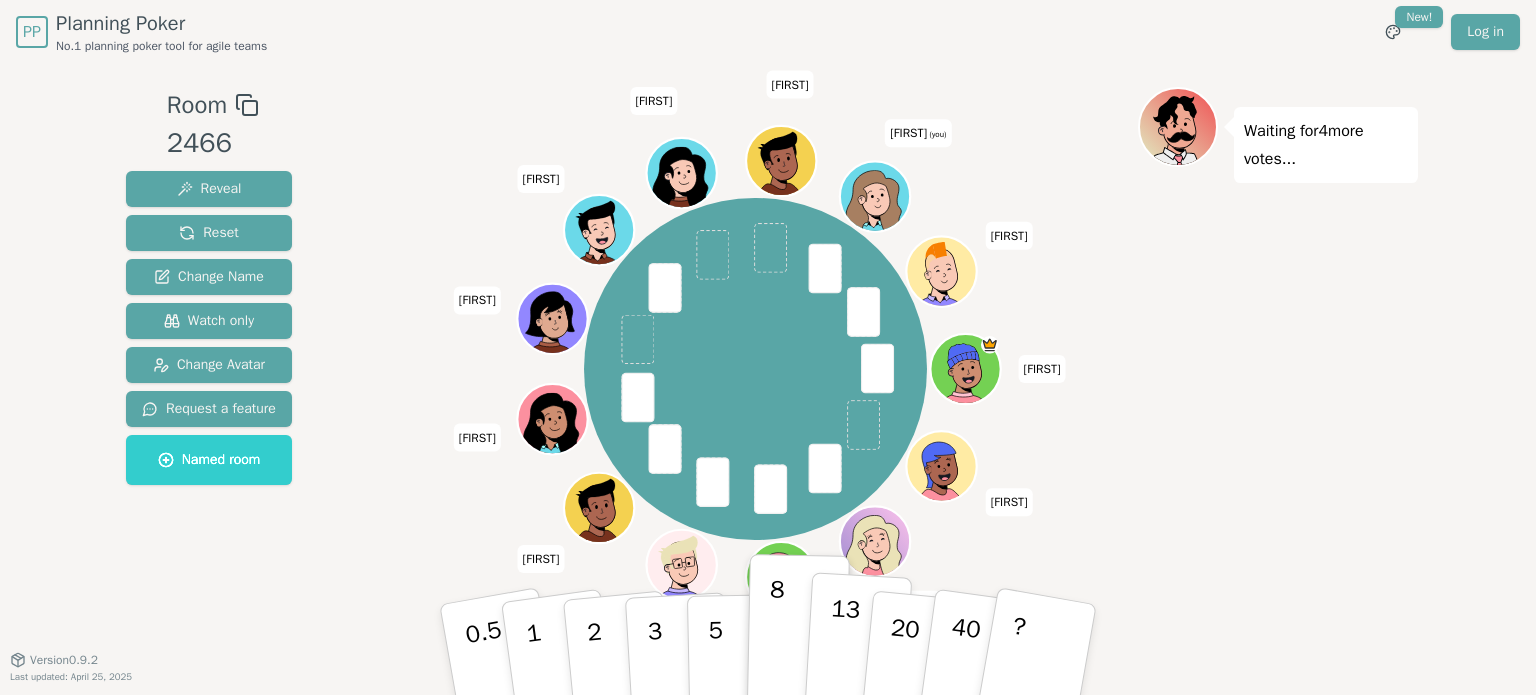 click on "13" at bounding box center [491, 671] 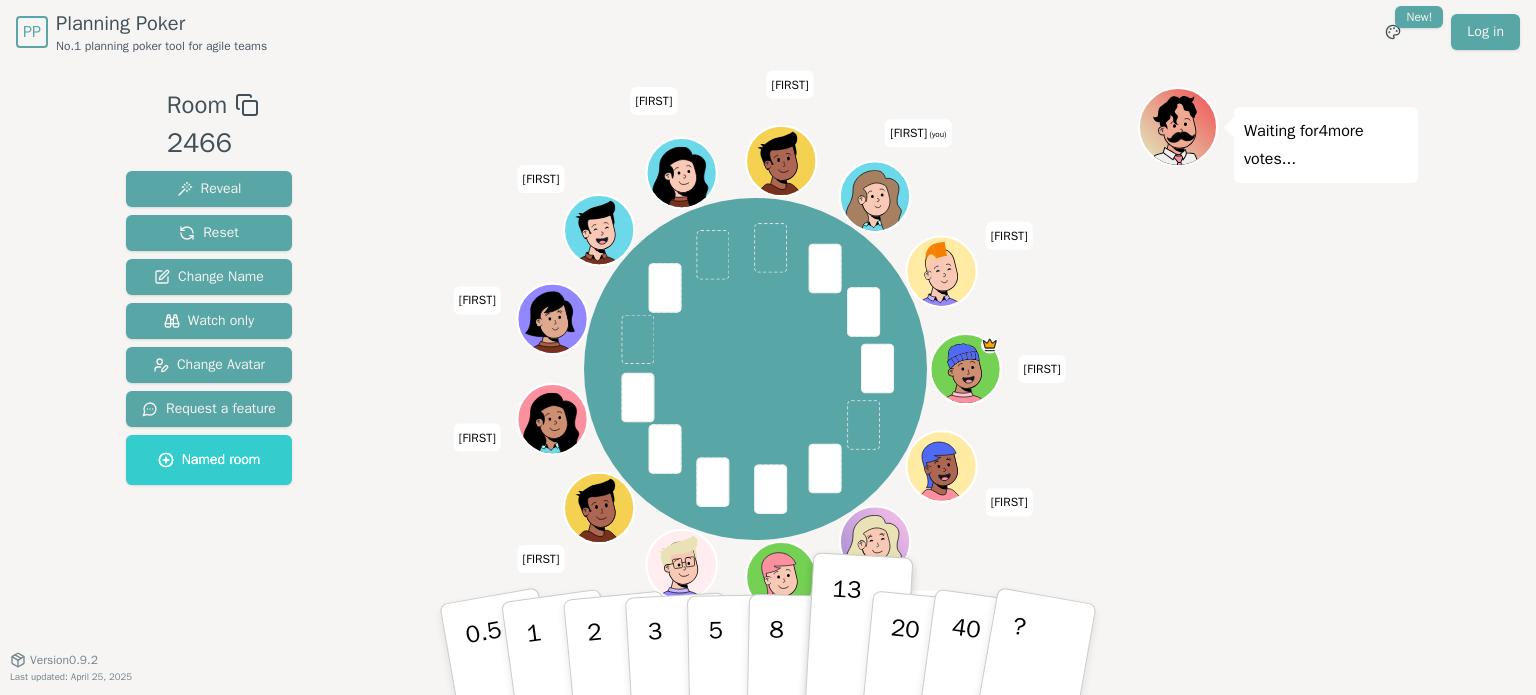 click on "Waiting for  4  more votes..." at bounding box center [1278, 362] 